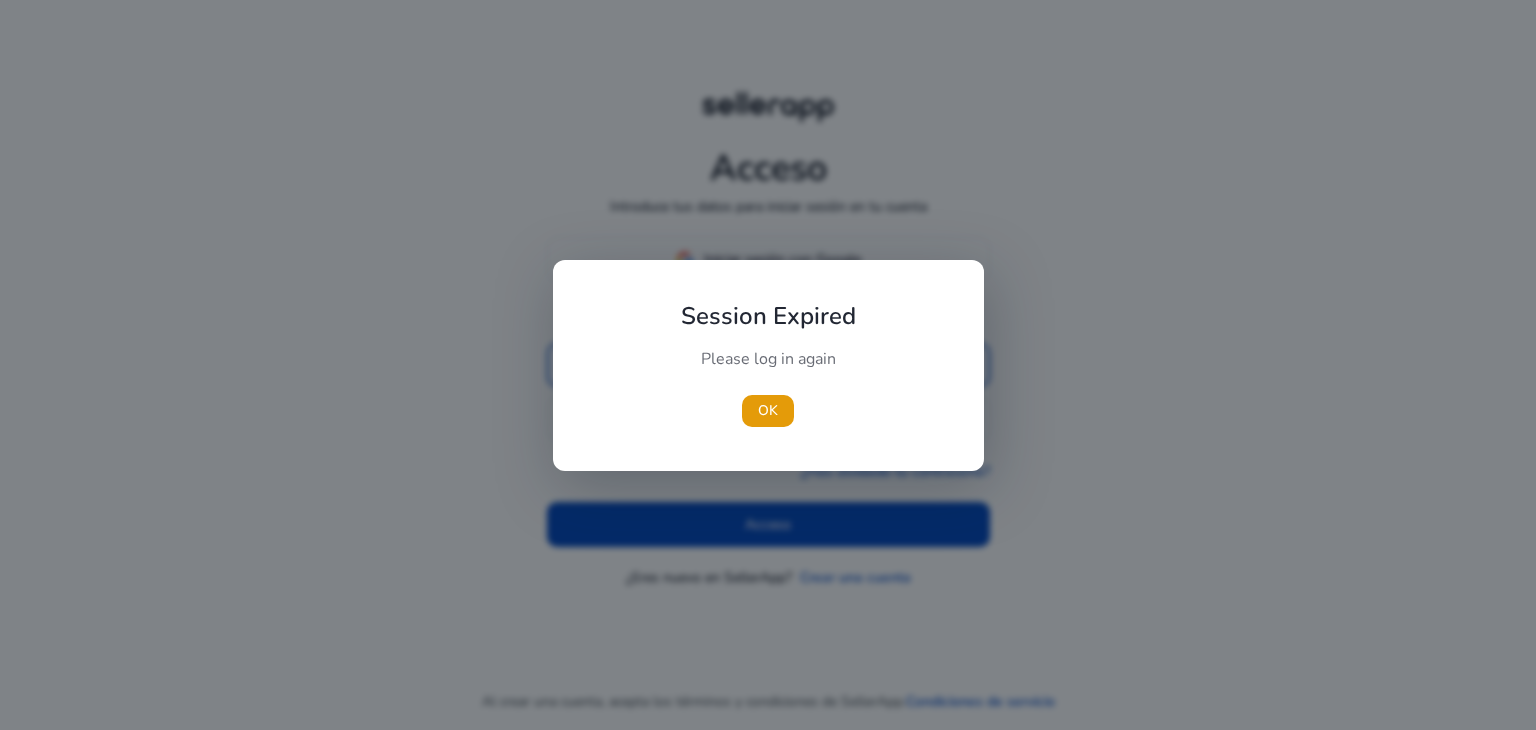 scroll, scrollTop: 0, scrollLeft: 0, axis: both 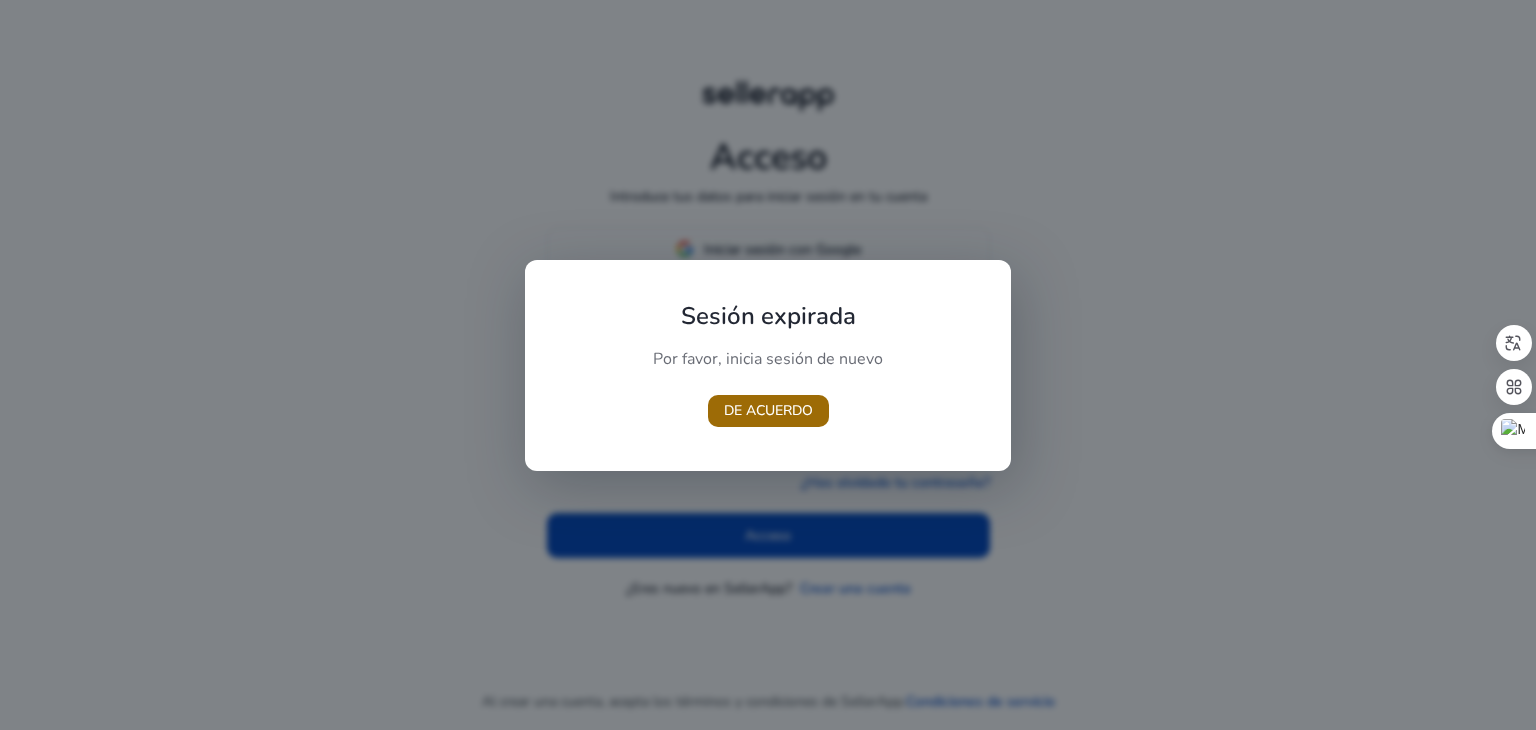click at bounding box center [768, 411] 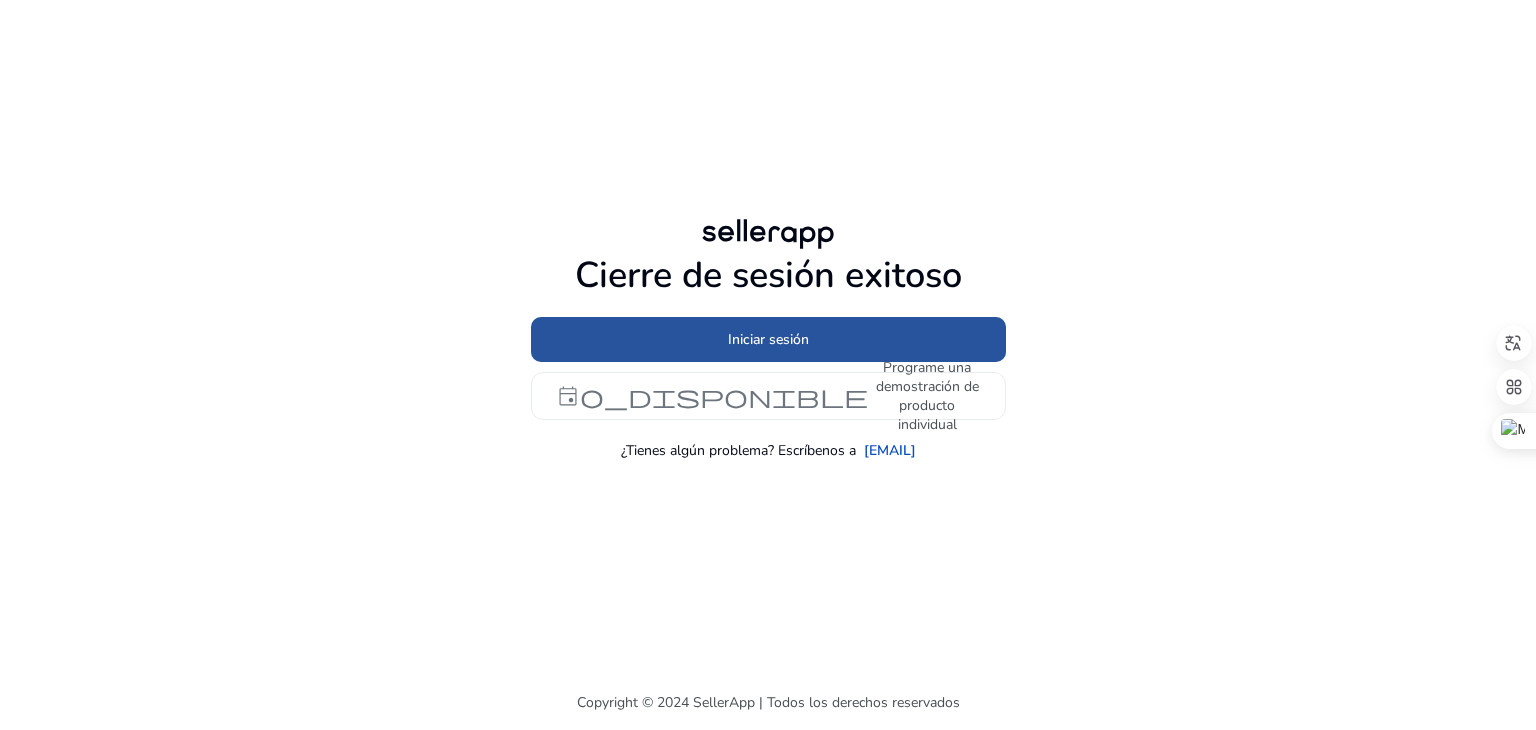 click on "Iniciar sesión" 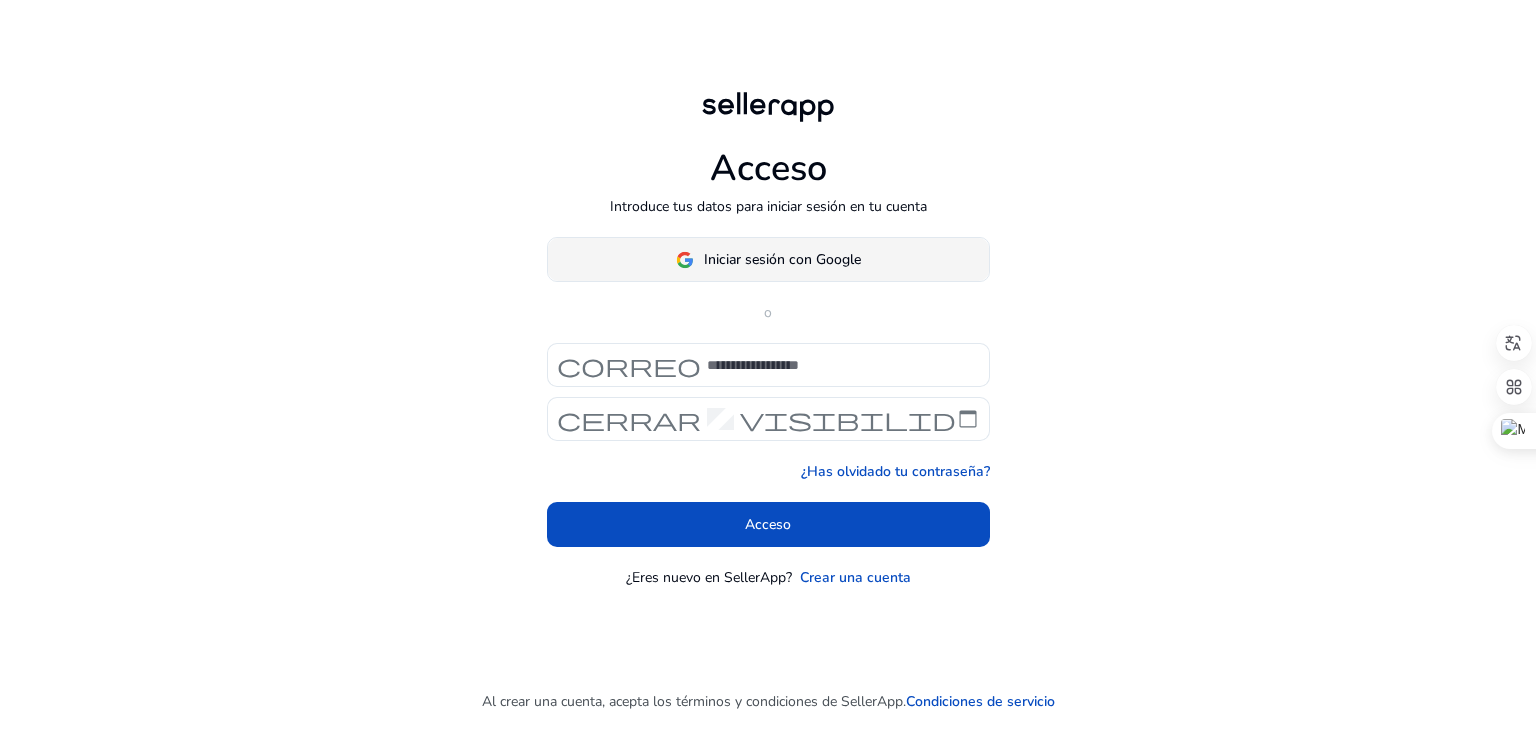 click 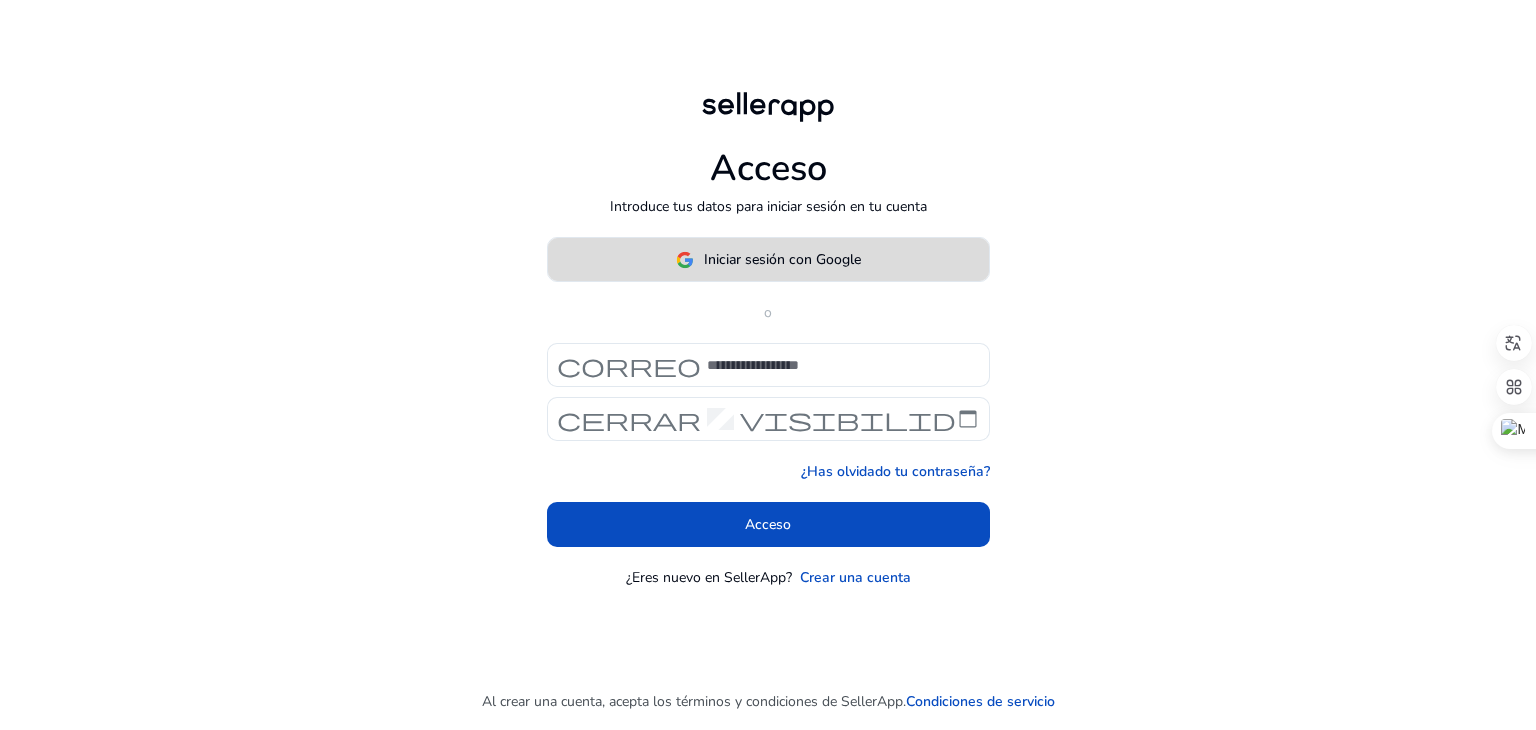 click on "Iniciar sesión con Google" 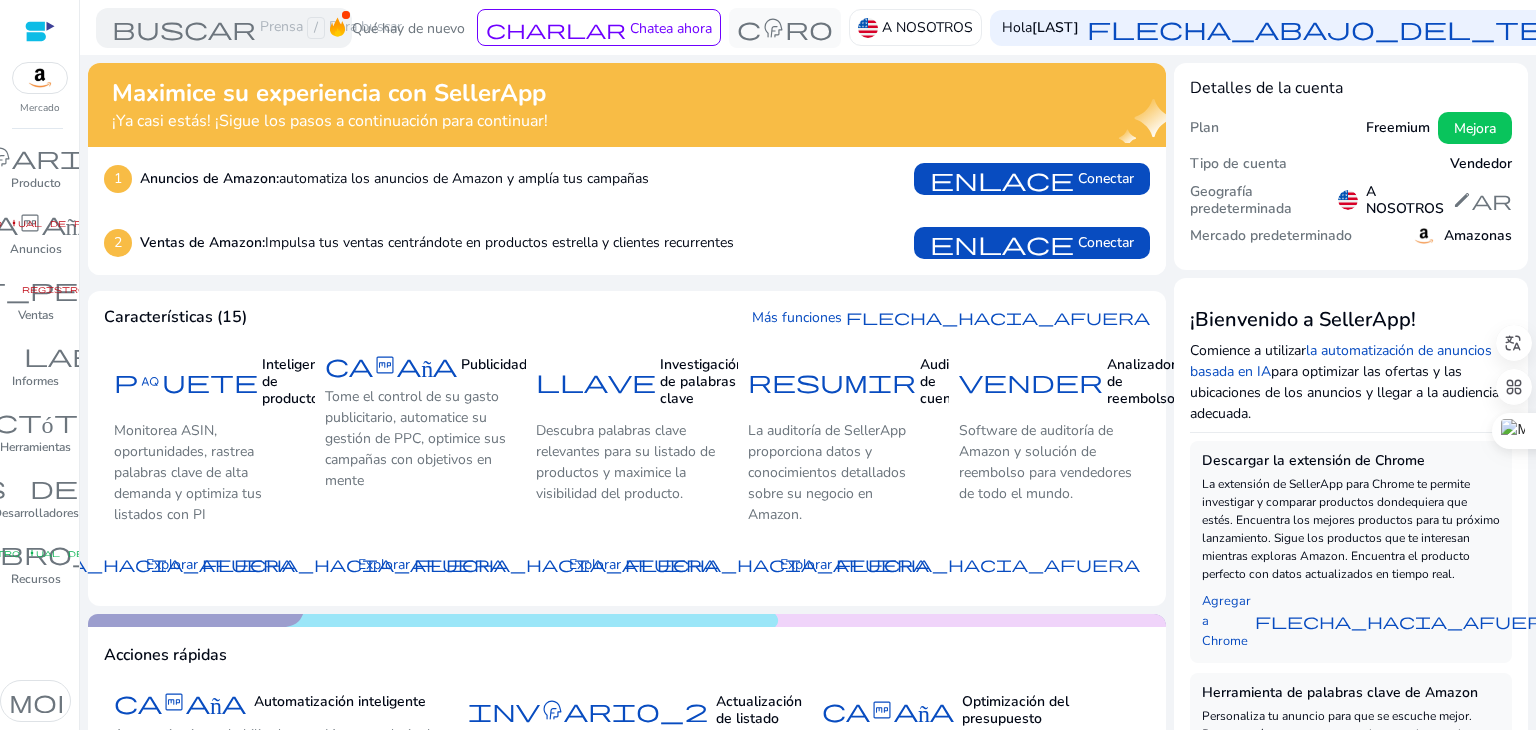 click at bounding box center [40, 31] 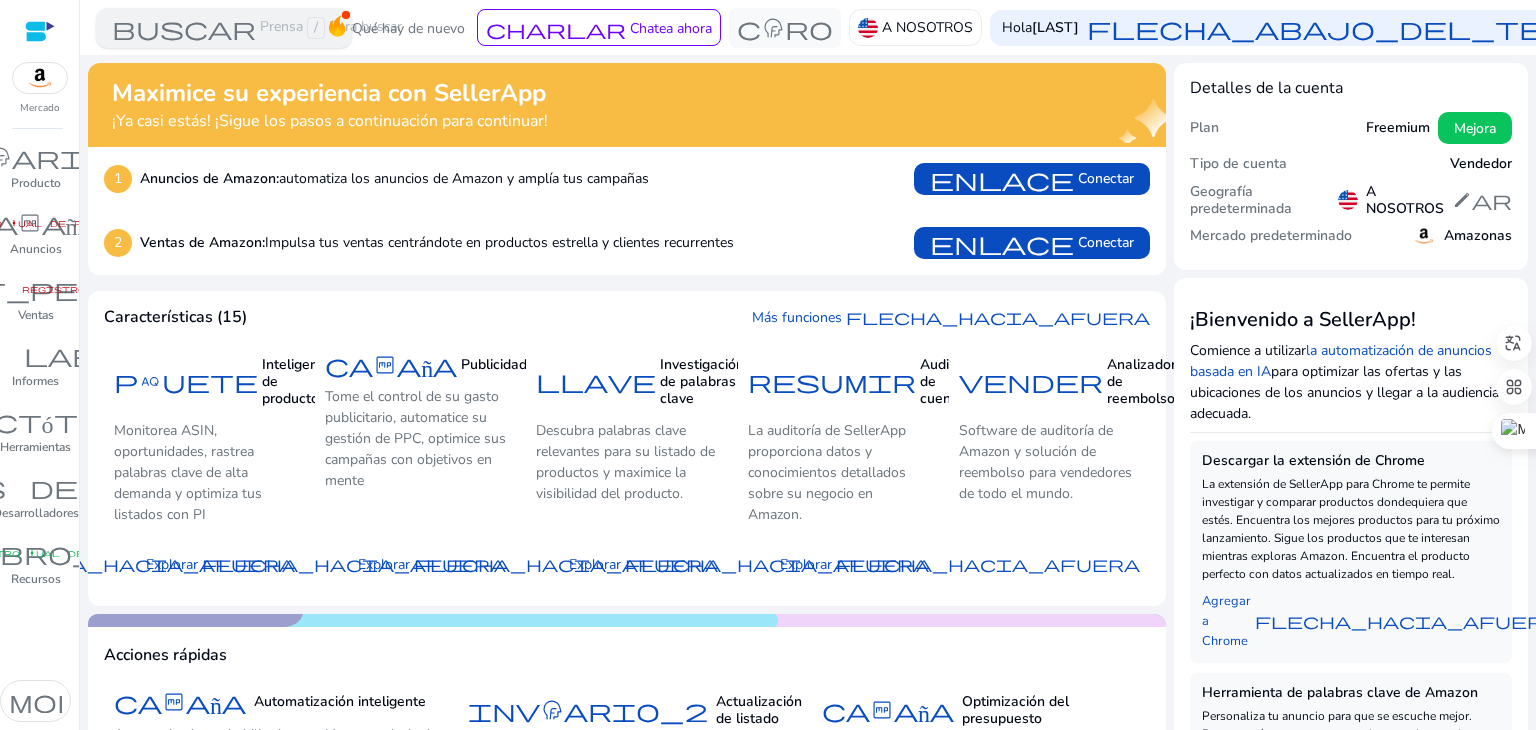 click on "buscar" at bounding box center [184, 28] 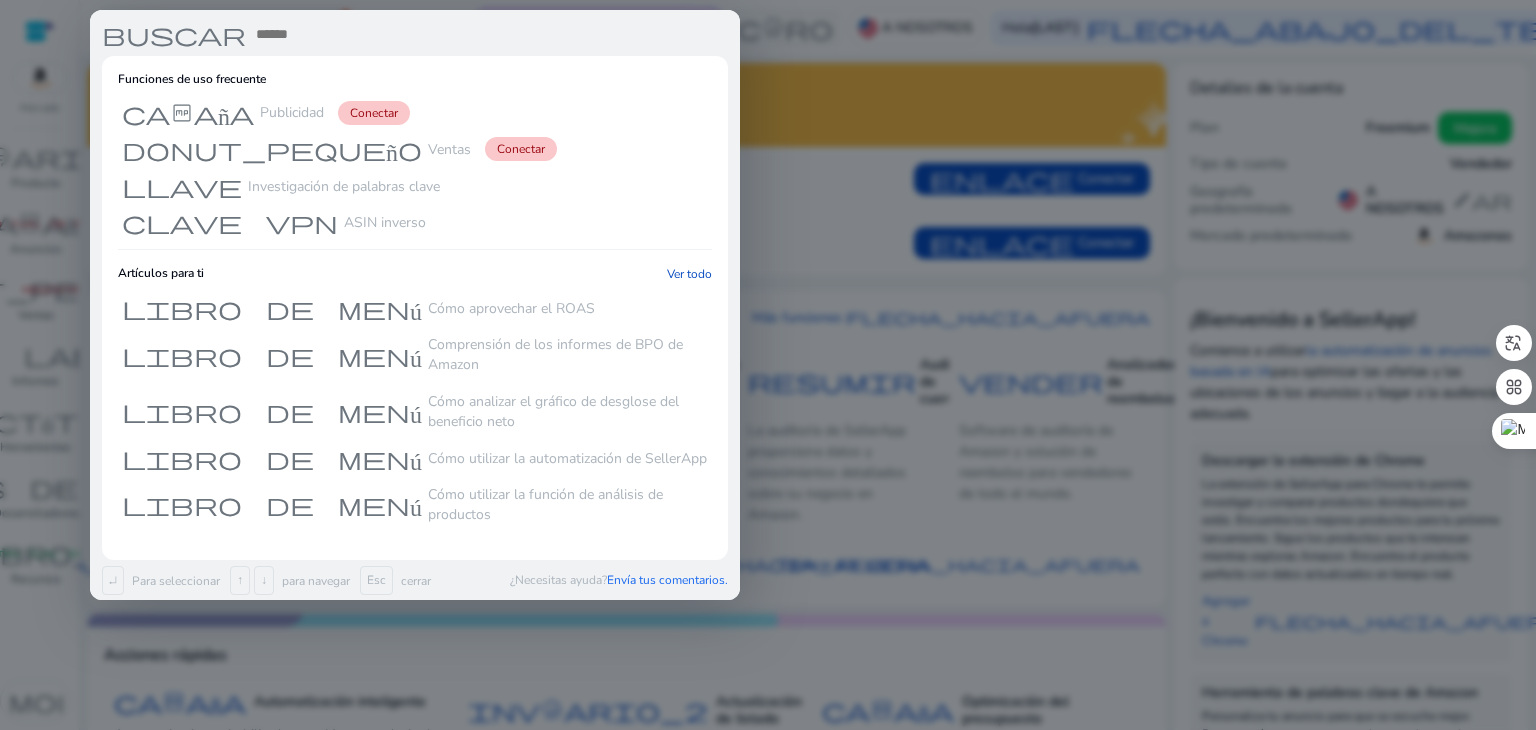 click at bounding box center (768, 365) 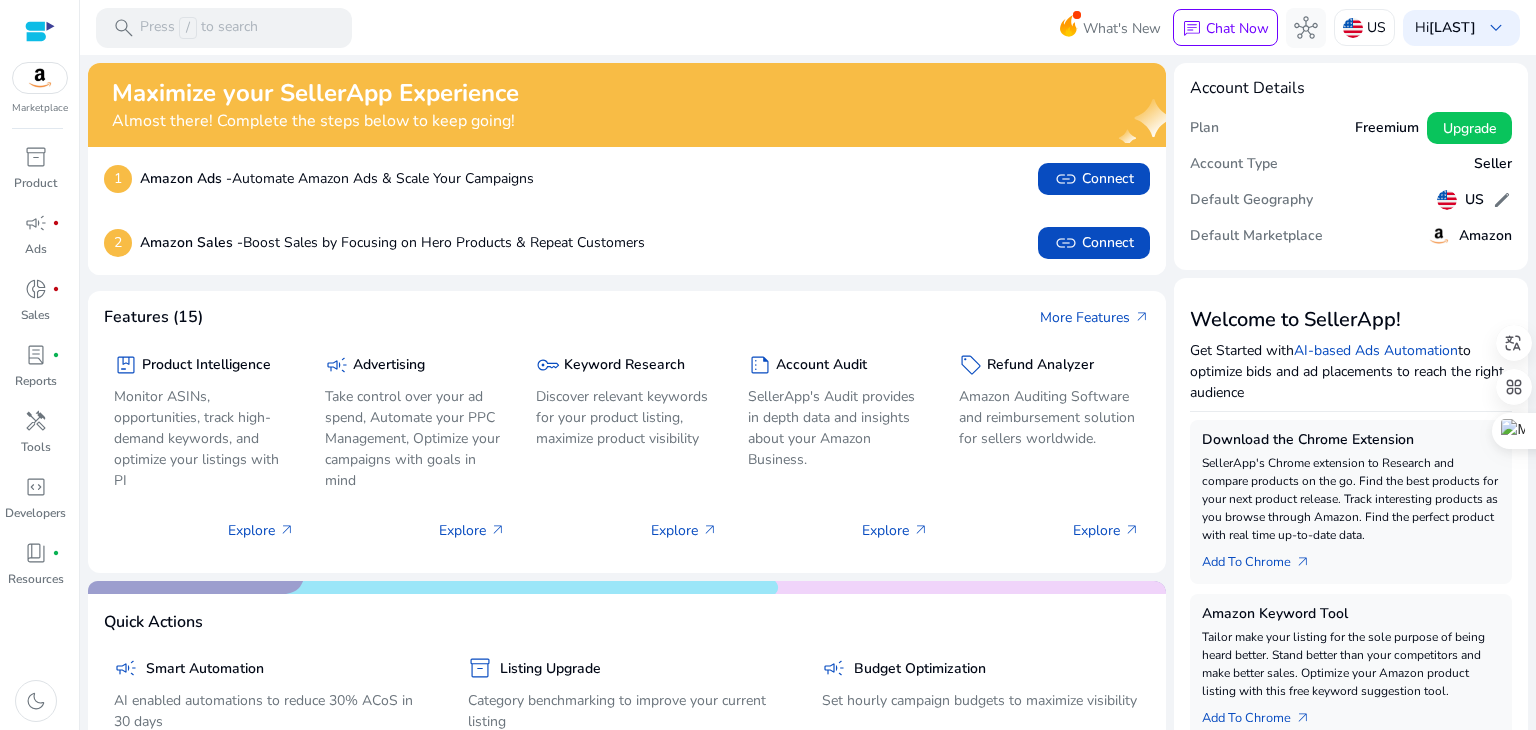 click on "2  Amazon Sales -  Boost Sales by Focusing on Hero Products & Repeat Customers  link   Connect" 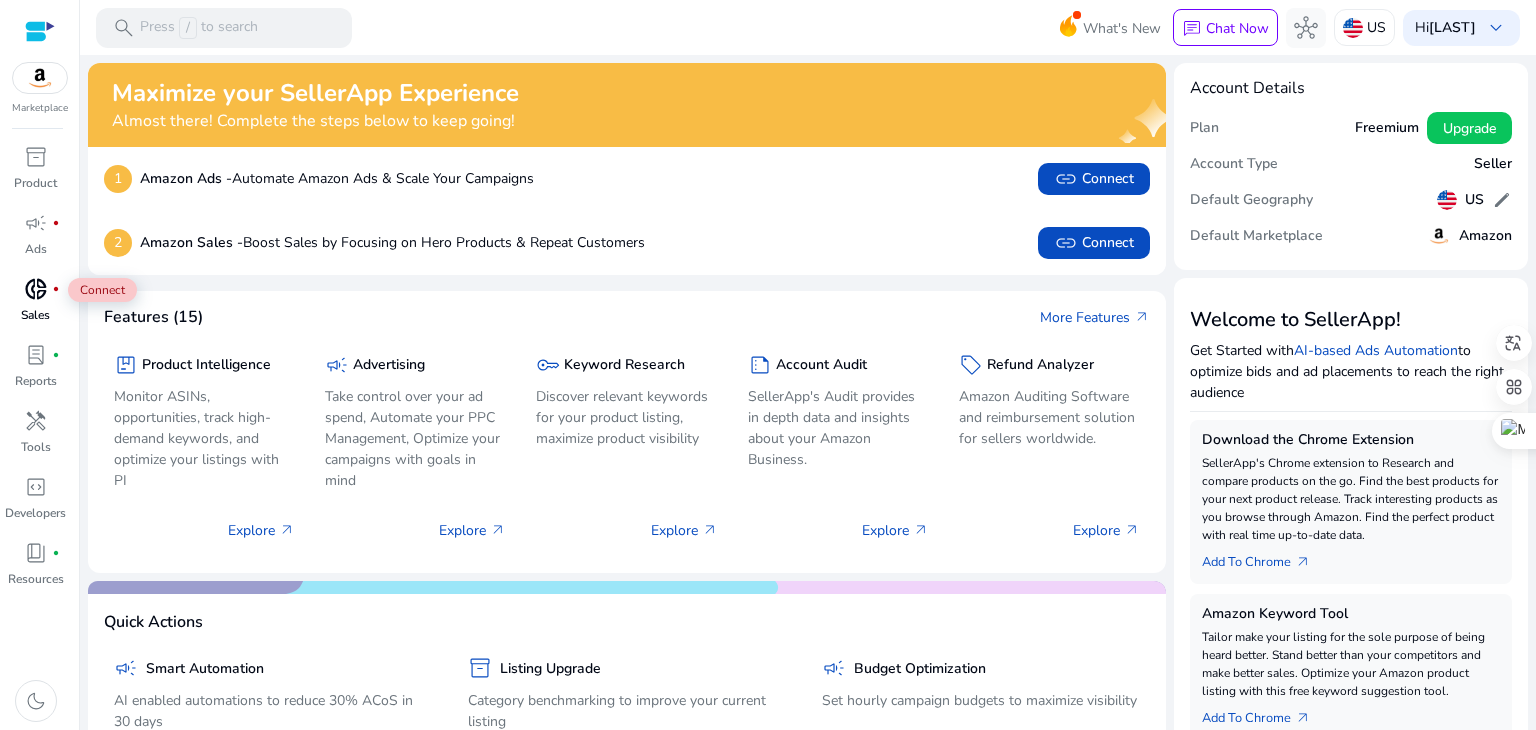 click on "donut_small" at bounding box center [36, 289] 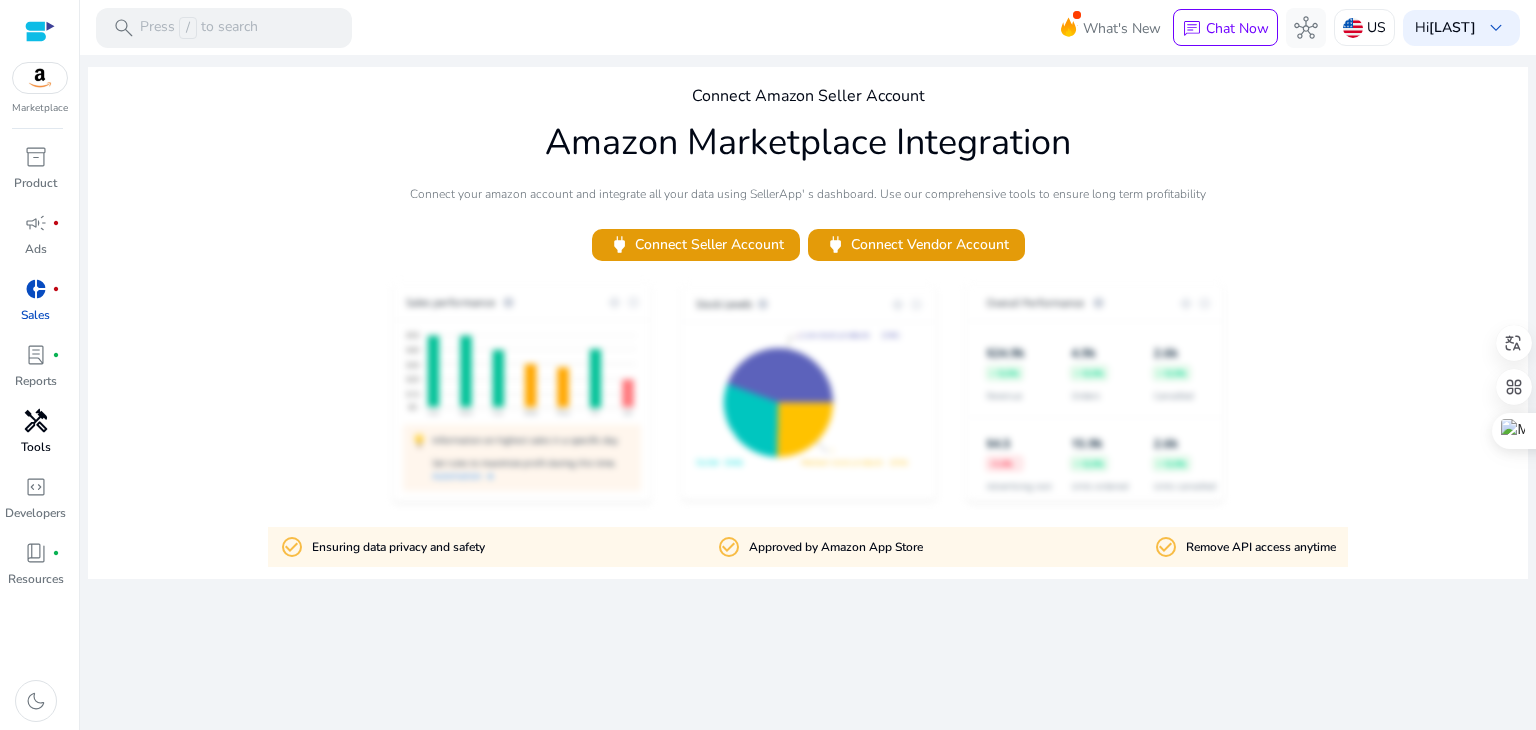 click on "handyman   Tools" at bounding box center [35, 438] 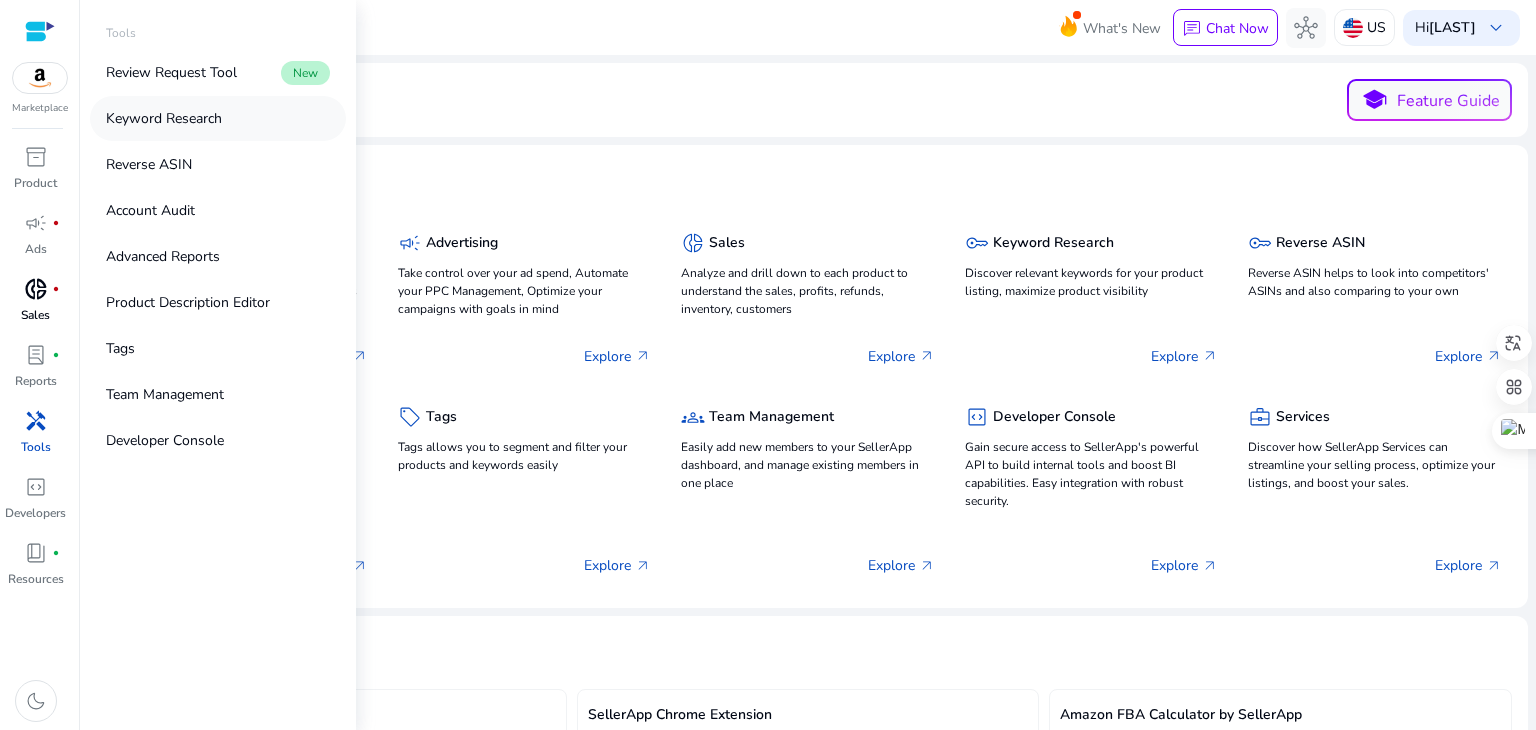 click on "Keyword Research" at bounding box center [164, 118] 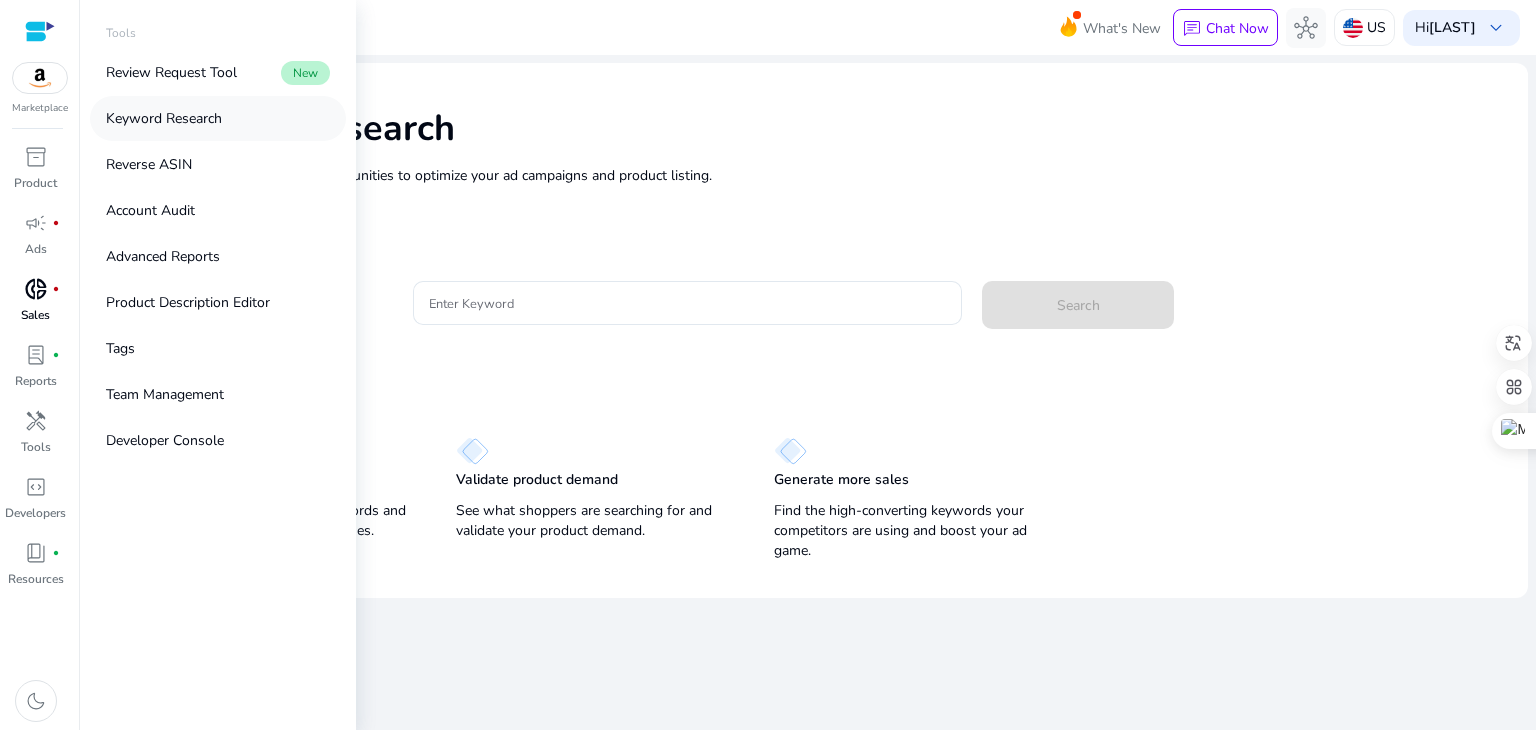 scroll, scrollTop: 0, scrollLeft: 0, axis: both 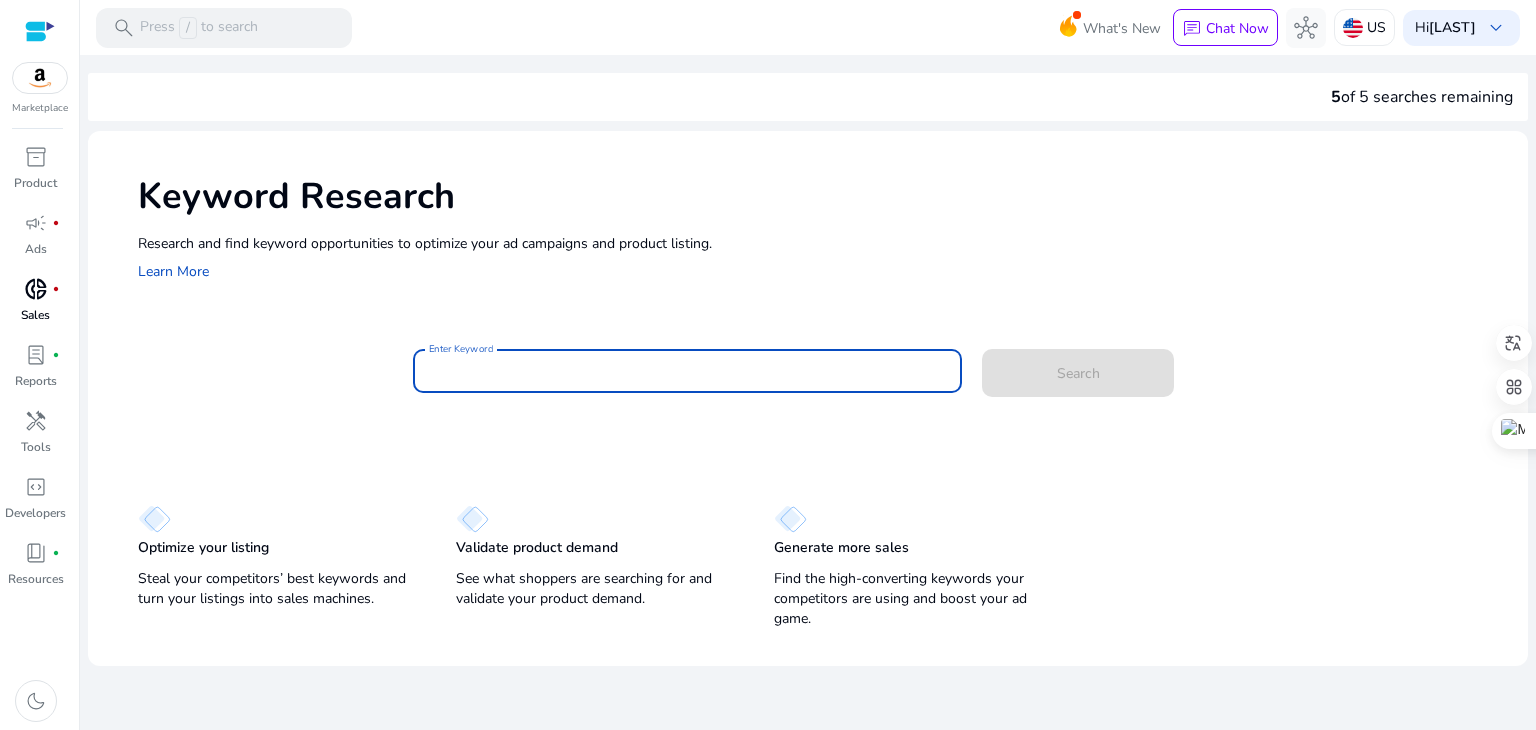 click on "Enter Keyword" at bounding box center [688, 371] 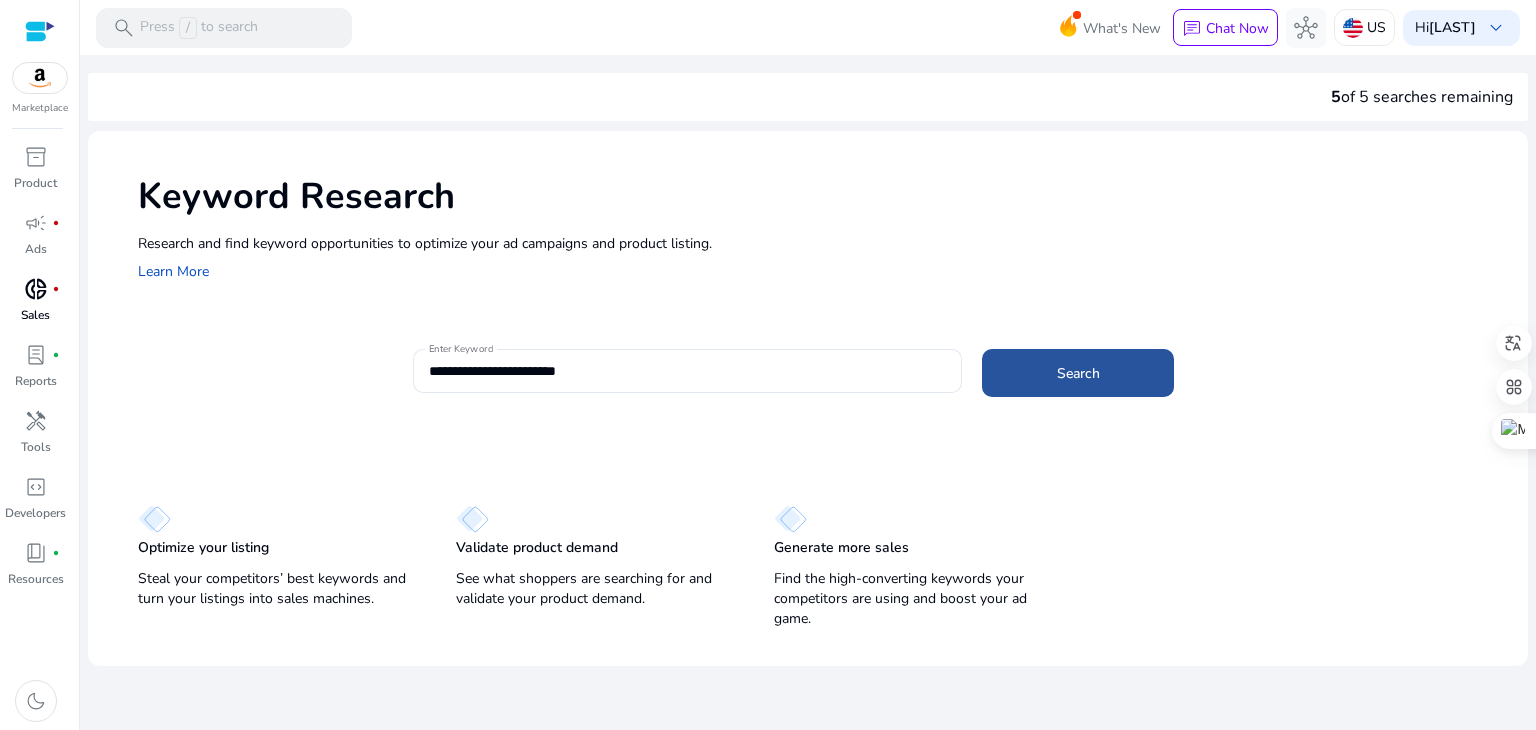 click on "Search" 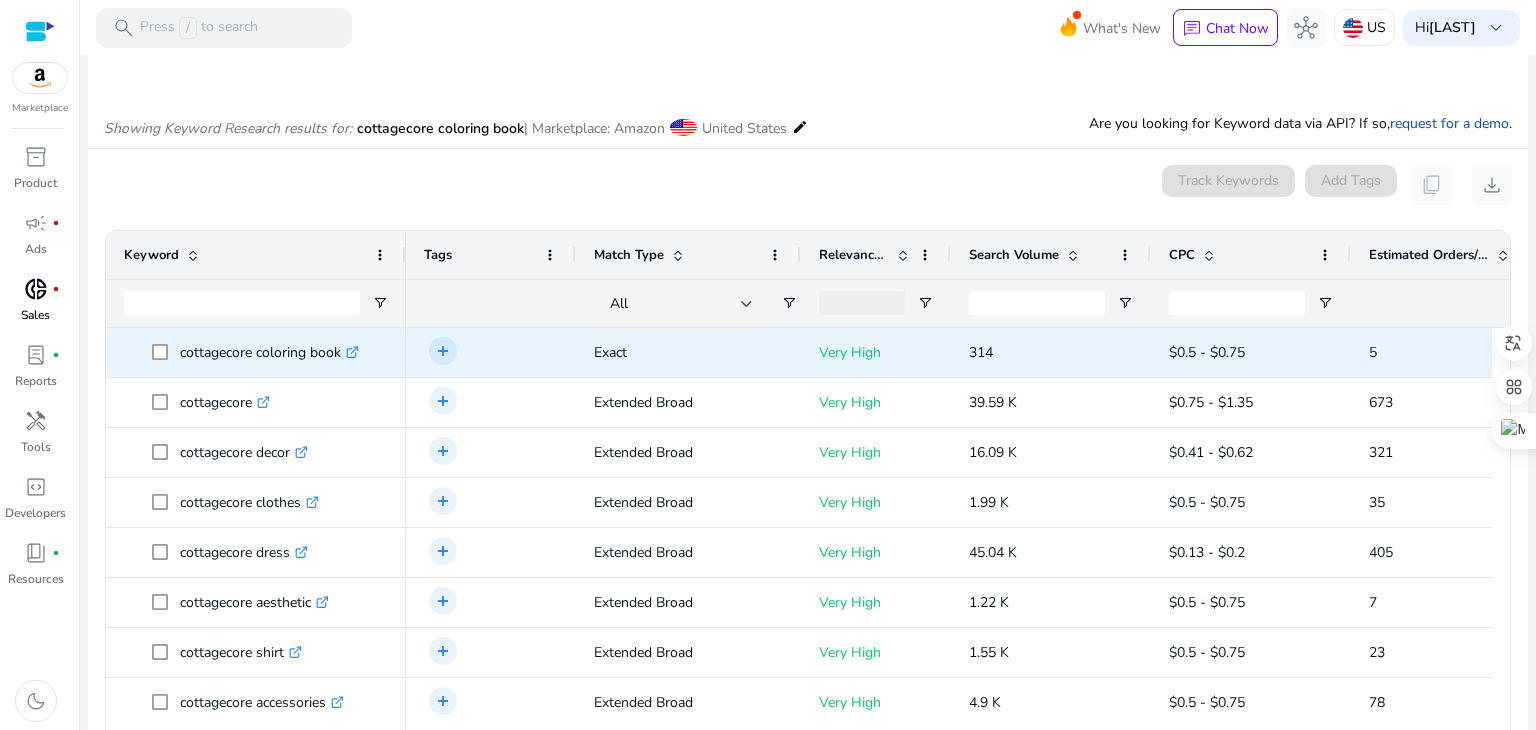 scroll, scrollTop: 238, scrollLeft: 0, axis: vertical 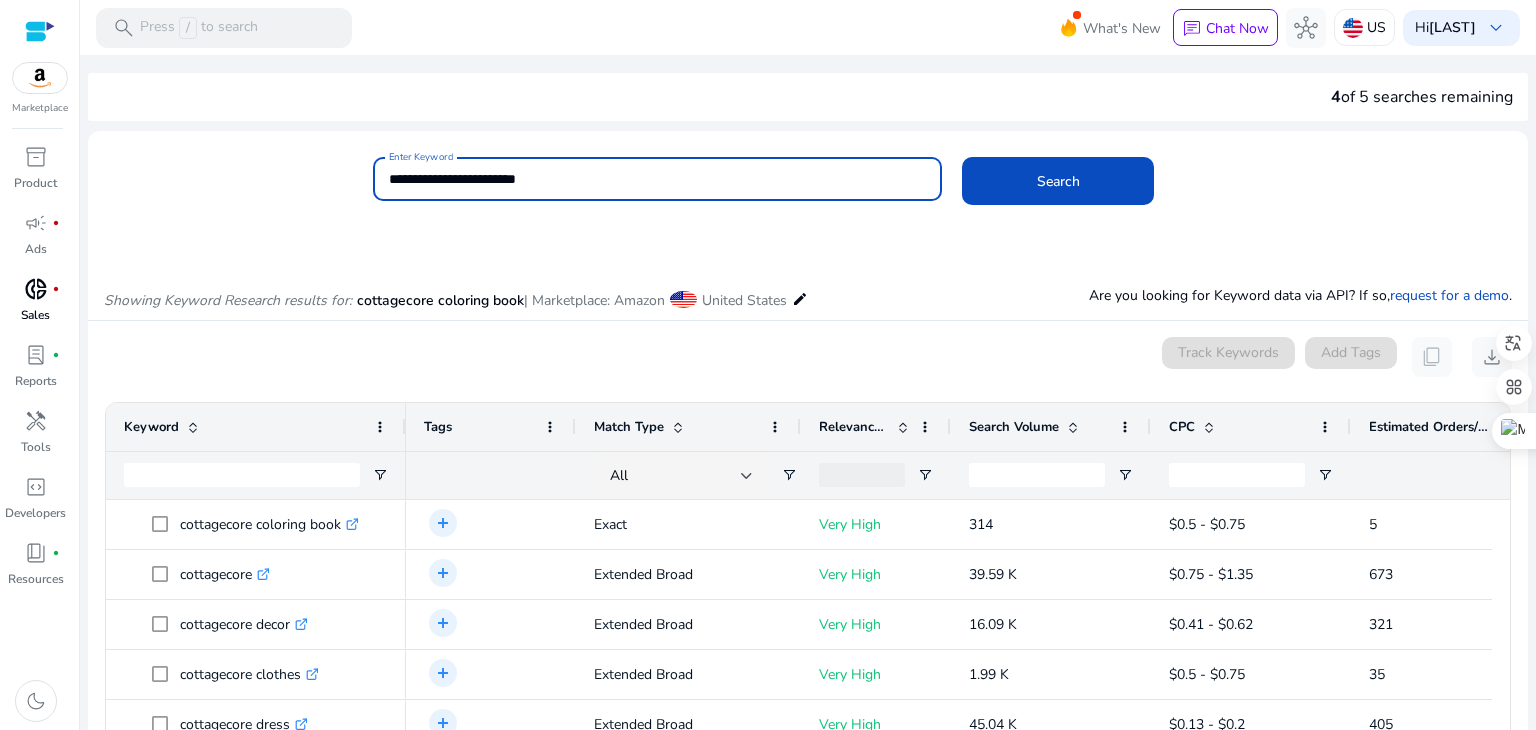 drag, startPoint x: 459, startPoint y: 175, endPoint x: 340, endPoint y: 163, distance: 119.60351 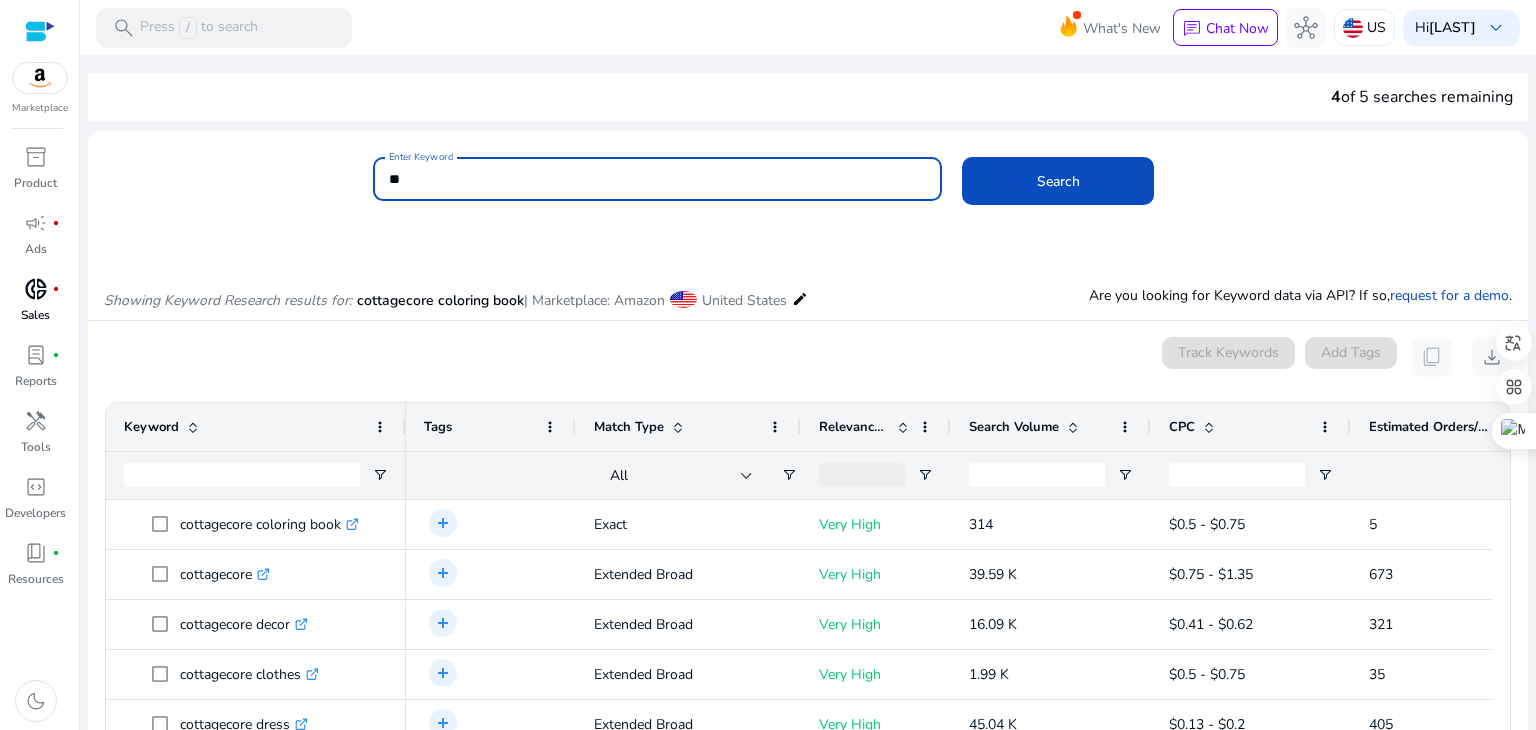 type on "*" 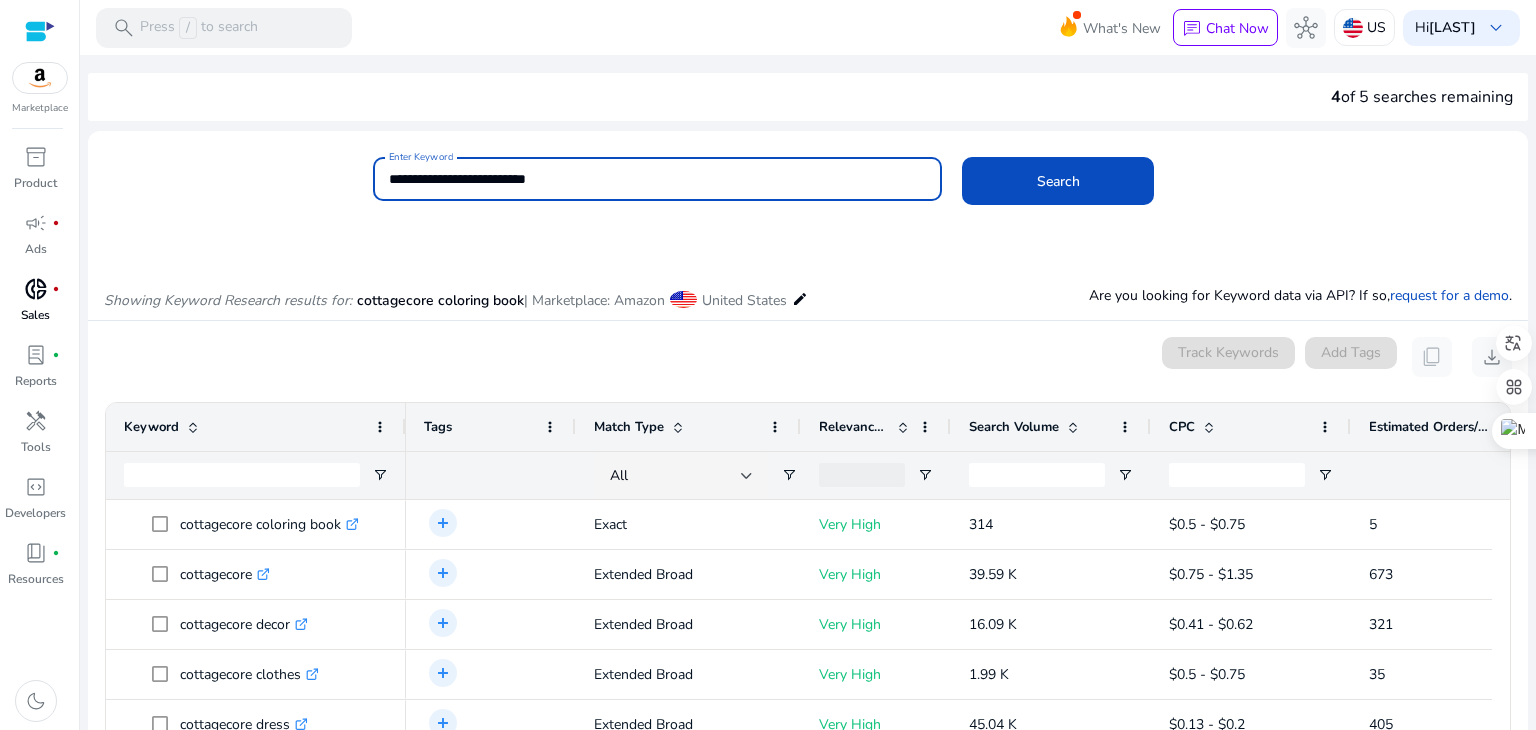 click on "Search" 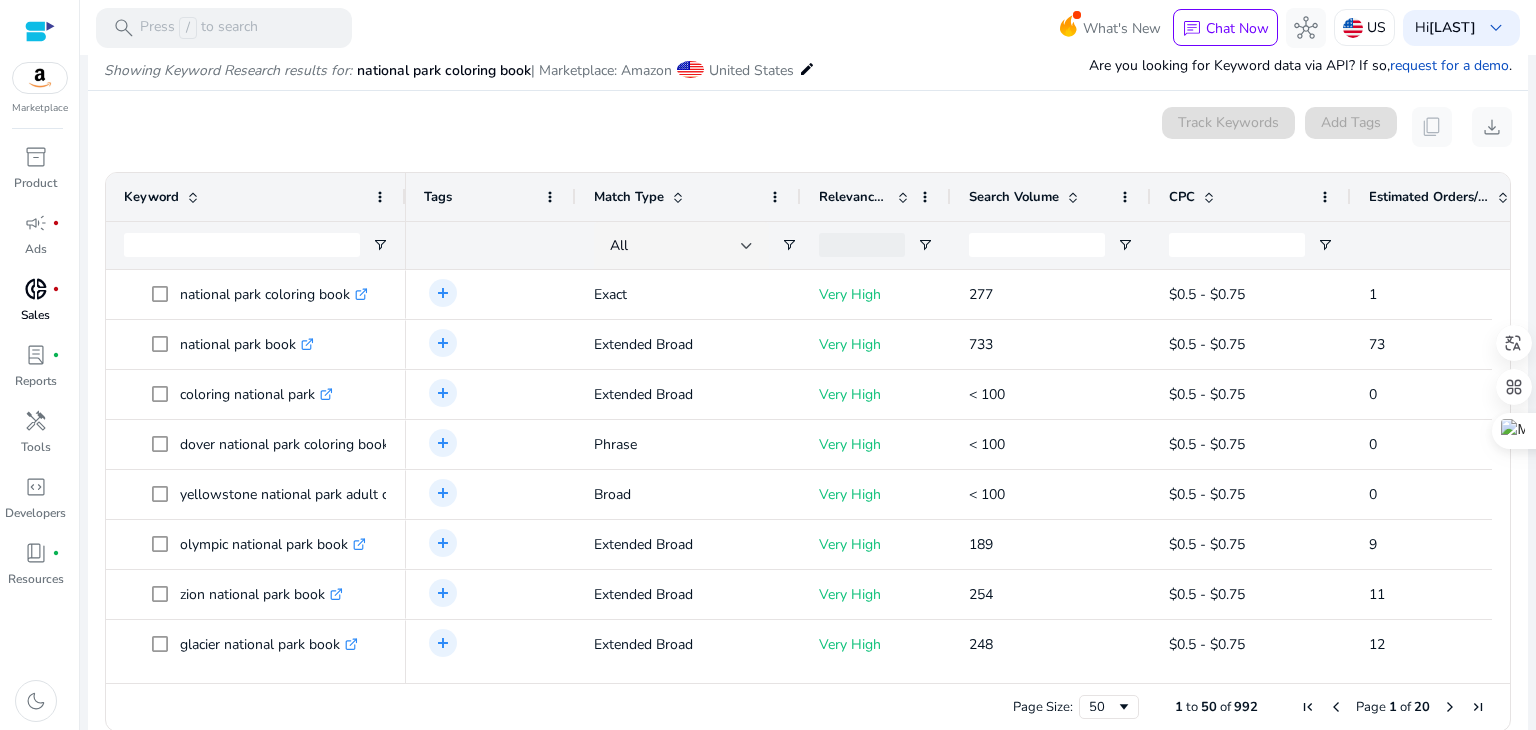 scroll, scrollTop: 238, scrollLeft: 0, axis: vertical 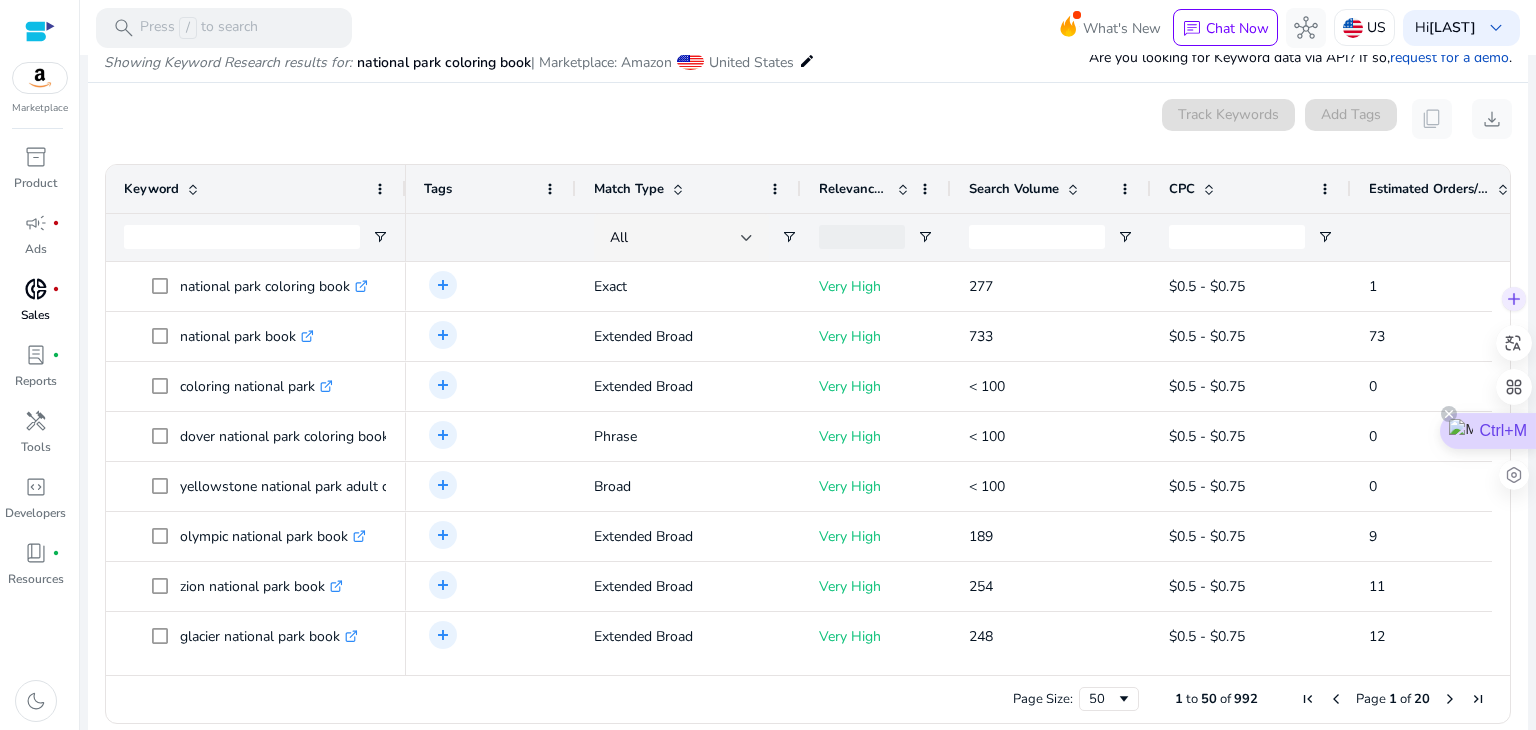 drag, startPoint x: 1535, startPoint y: 482, endPoint x: 1535, endPoint y: 435, distance: 47 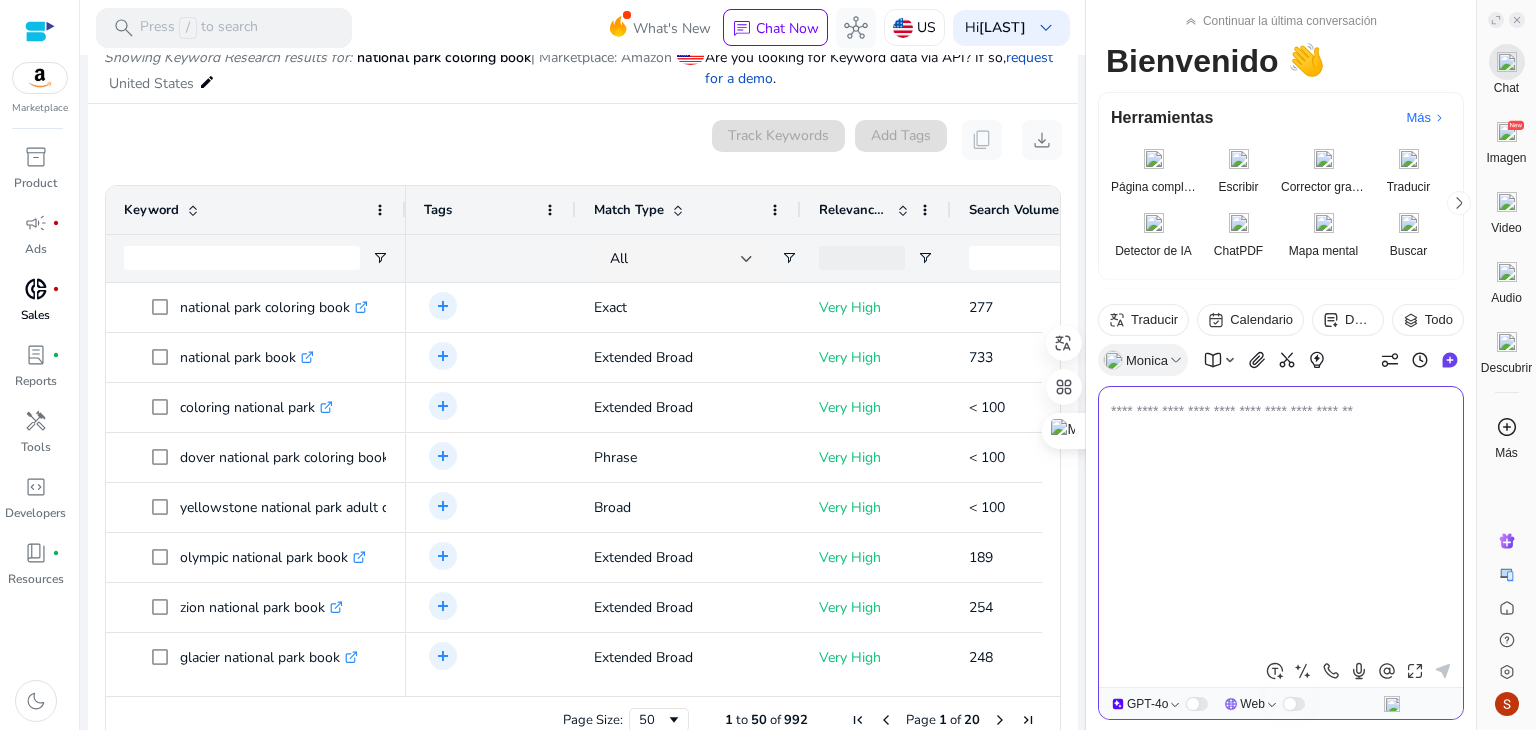 click on "Showing Keyword Research results for:  national park coloring book  | Marketplace: Amazon United States edit  Are you looking for Keyword data via API? If so,  request for a demo ." at bounding box center [583, 51] 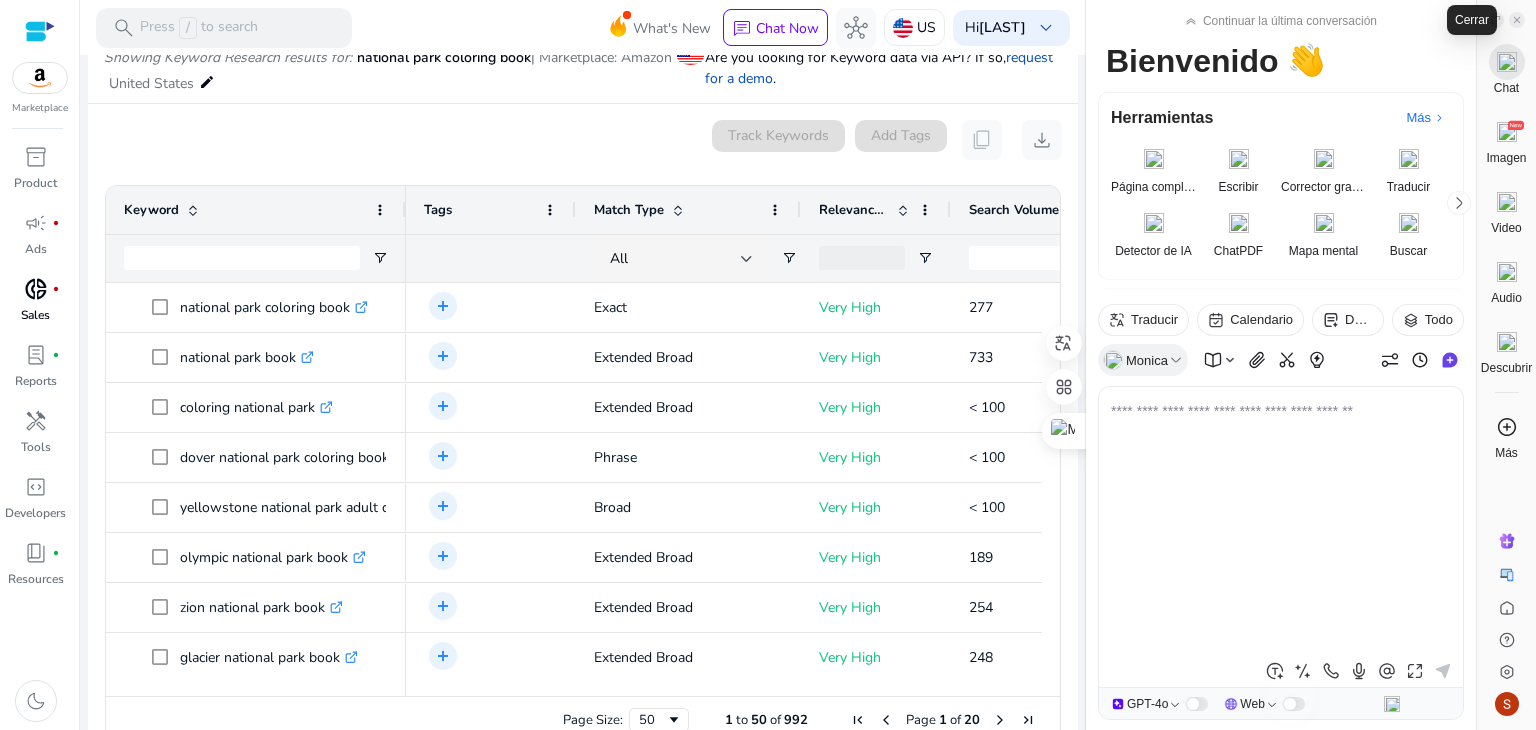 click at bounding box center [1517, 20] 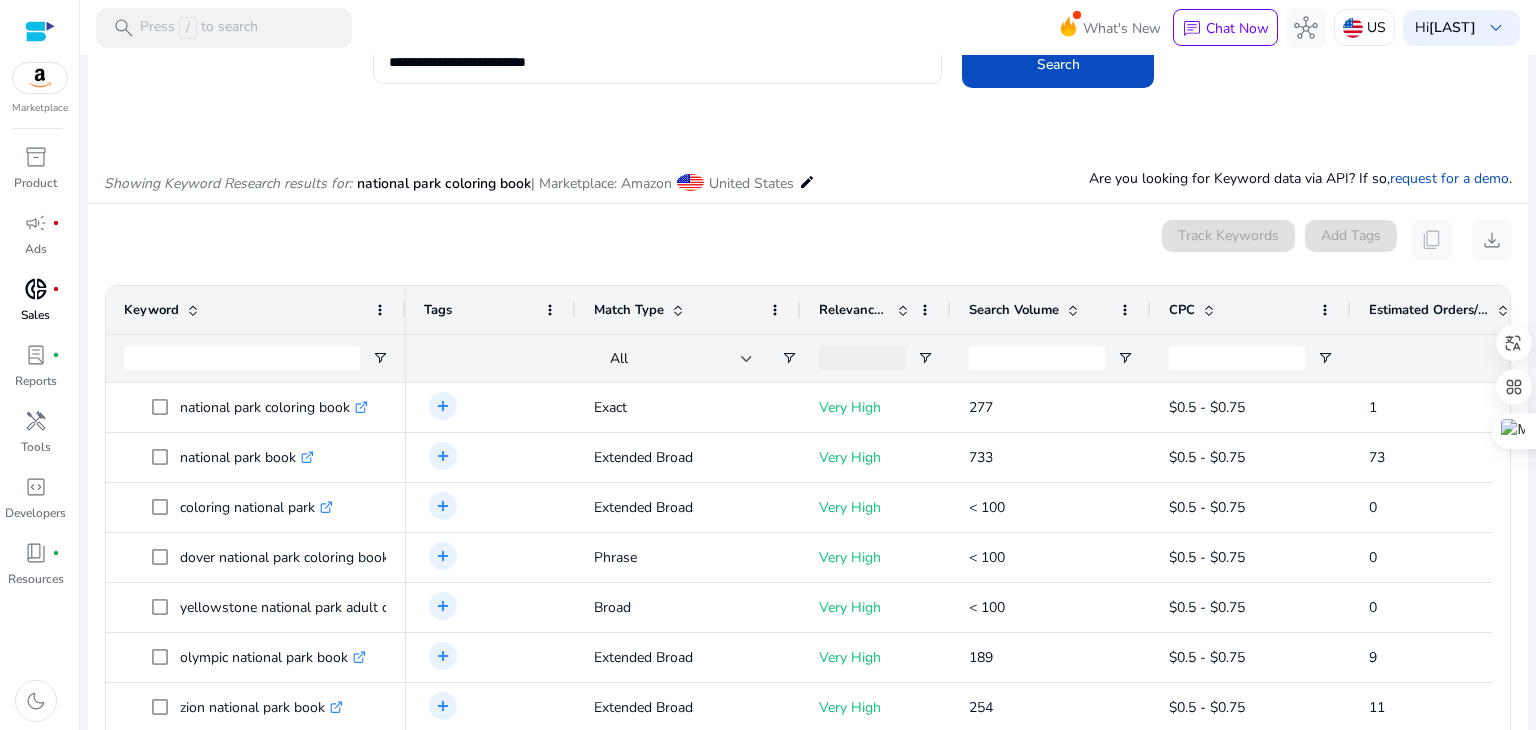 scroll, scrollTop: 0, scrollLeft: 0, axis: both 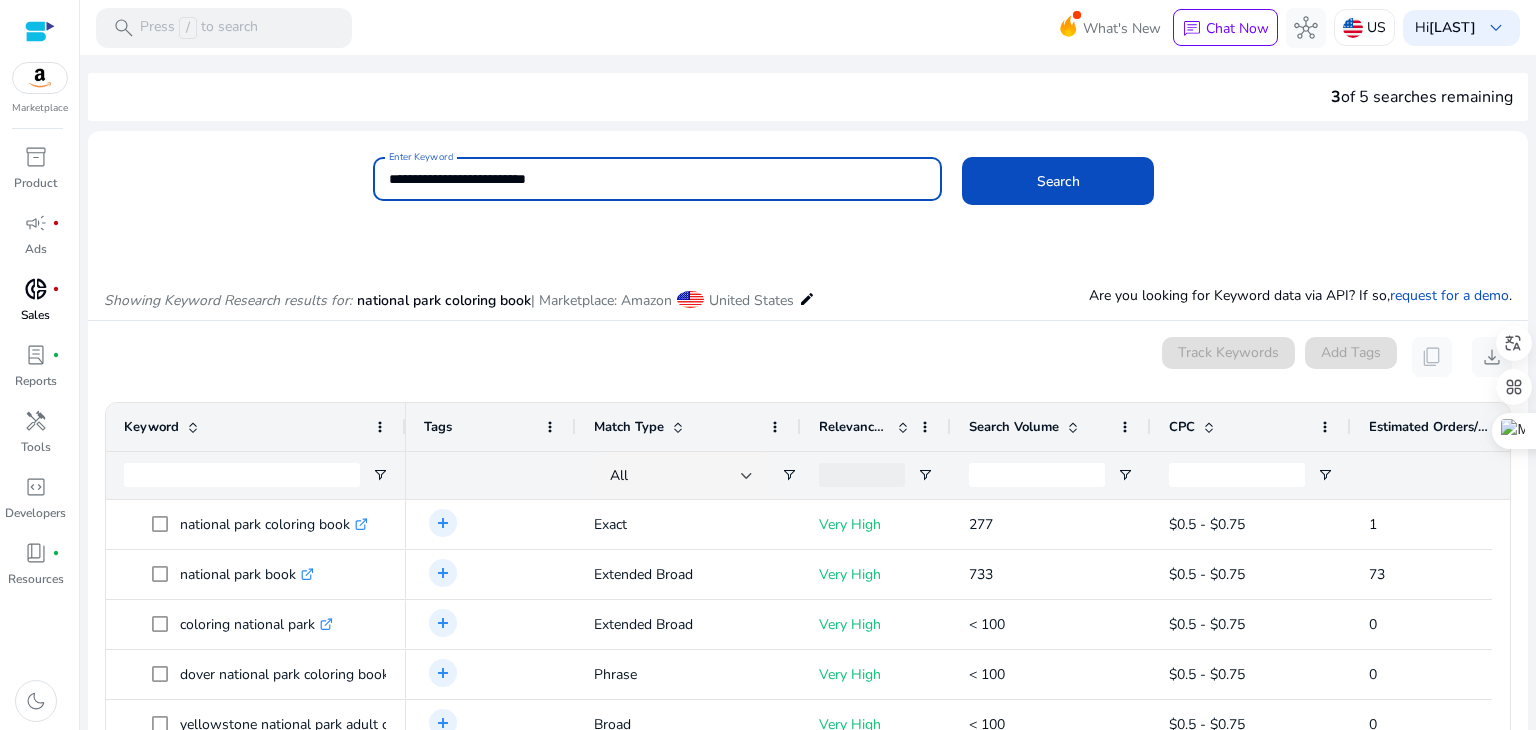drag, startPoint x: 468, startPoint y: 178, endPoint x: 300, endPoint y: 184, distance: 168.1071 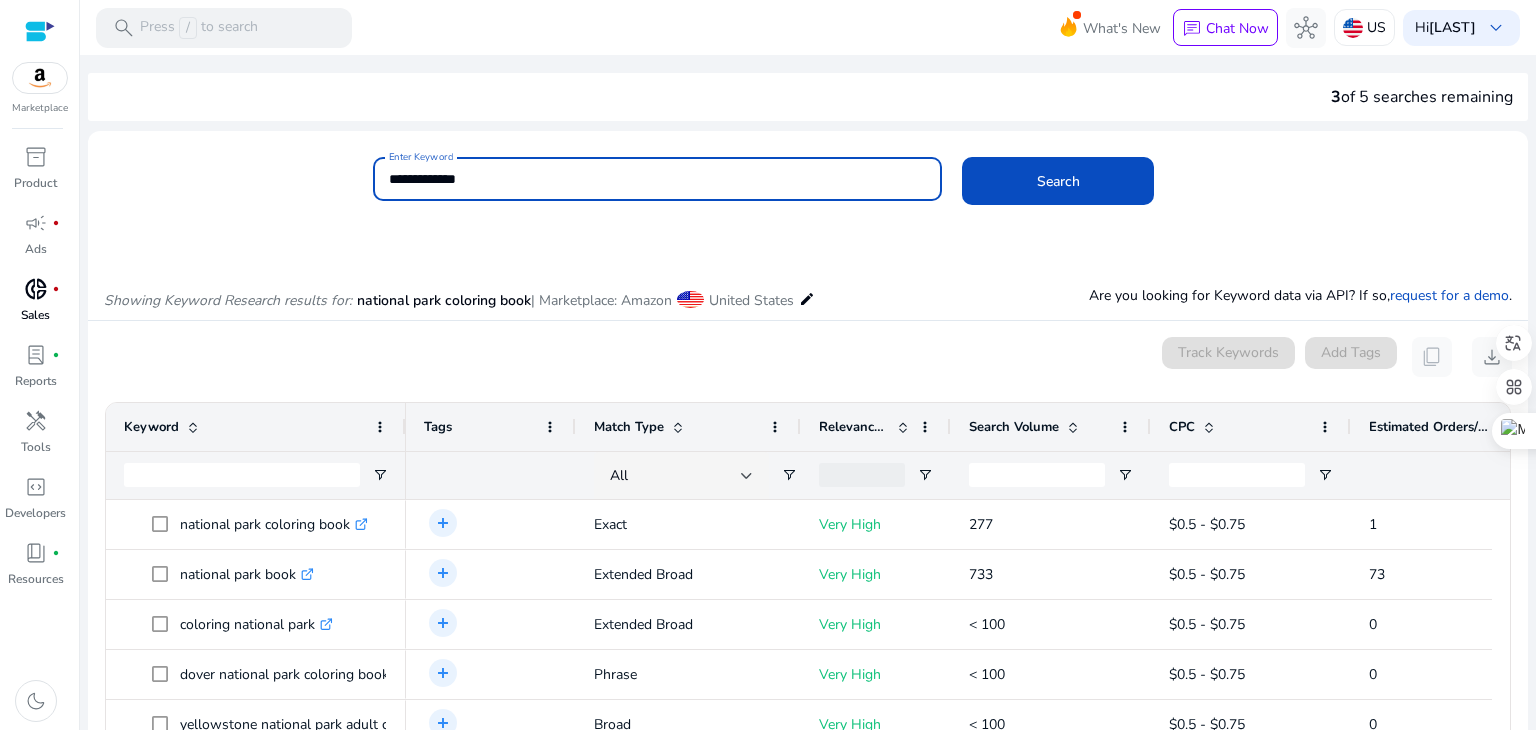 click on "**********" at bounding box center [658, 179] 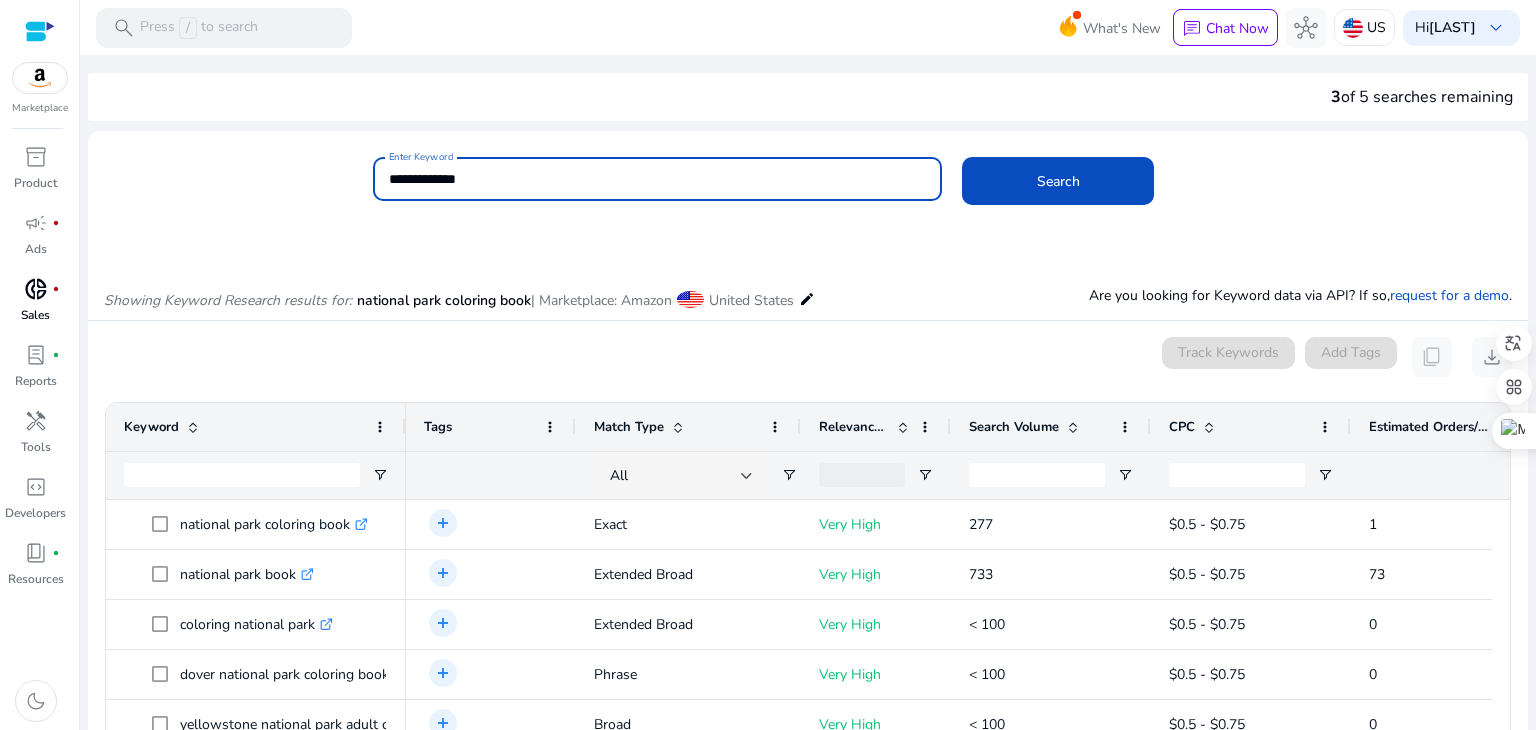 click on "**********" at bounding box center [658, 179] 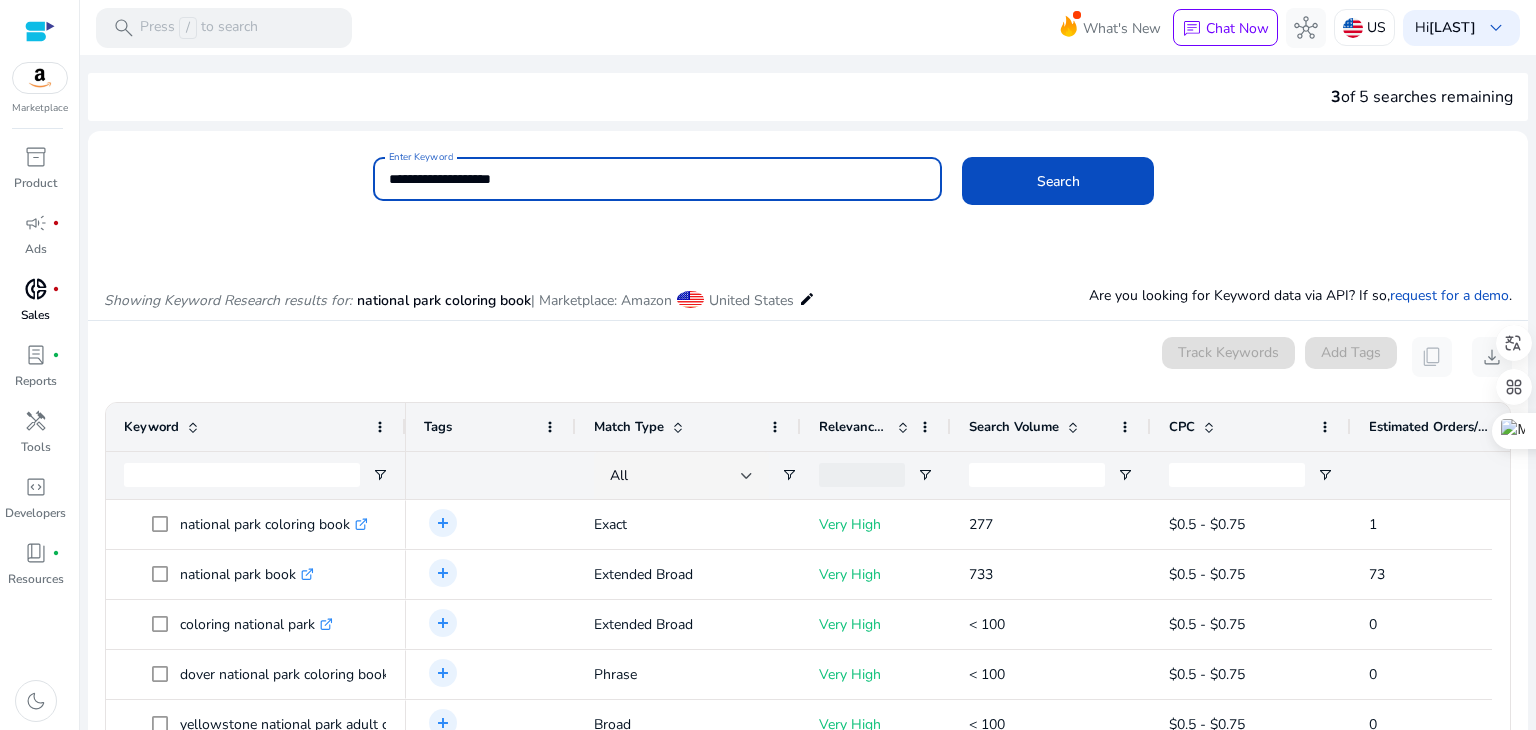 click on "Search" 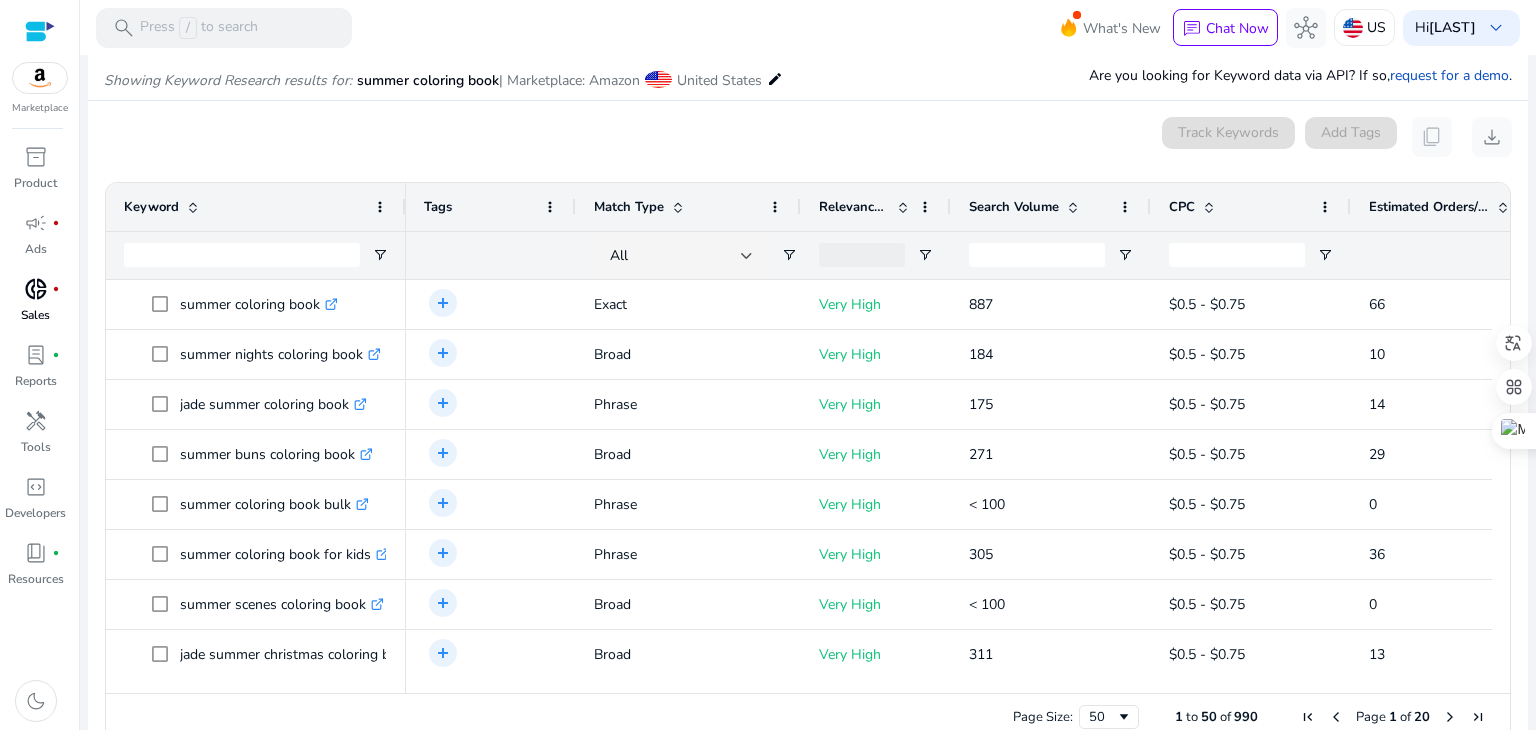 scroll, scrollTop: 238, scrollLeft: 0, axis: vertical 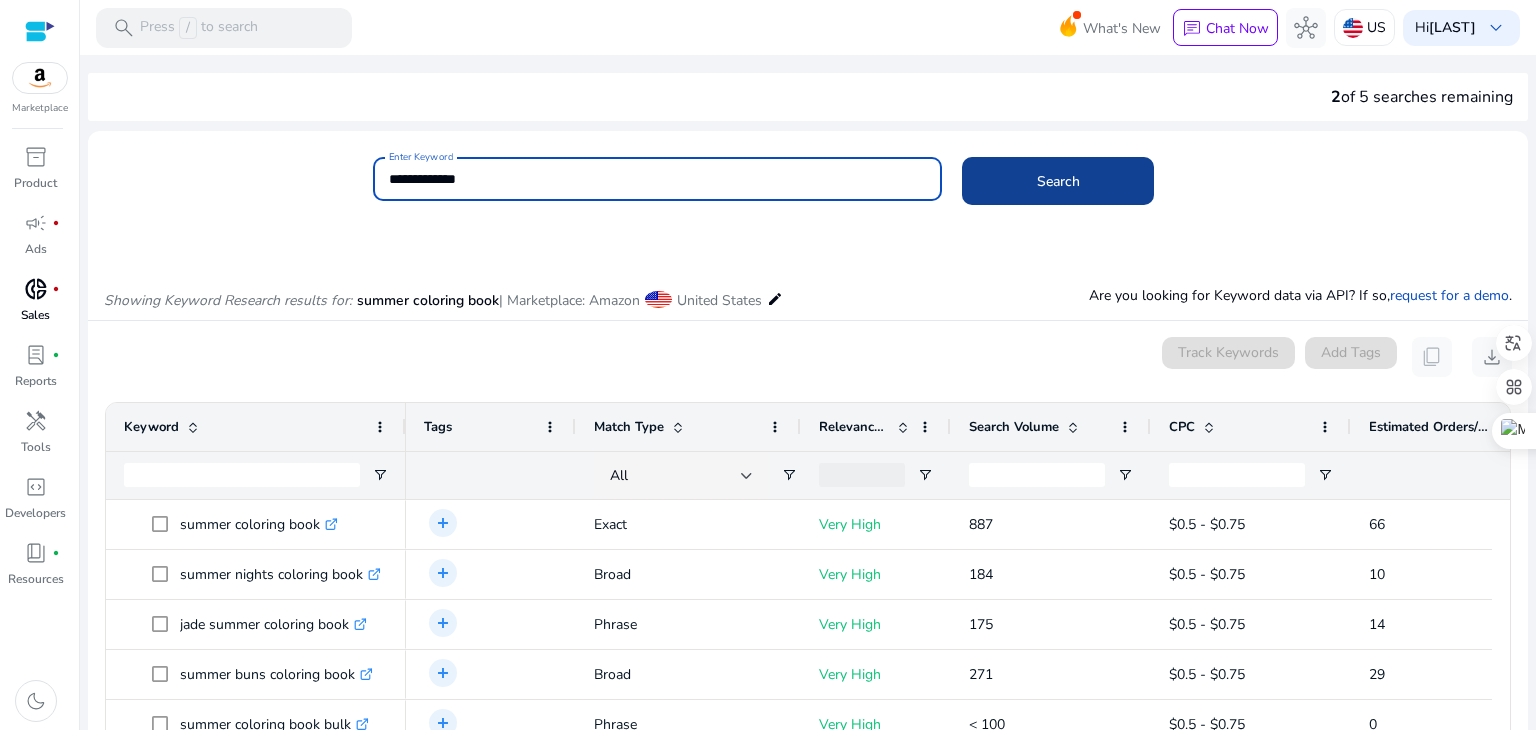 type on "**********" 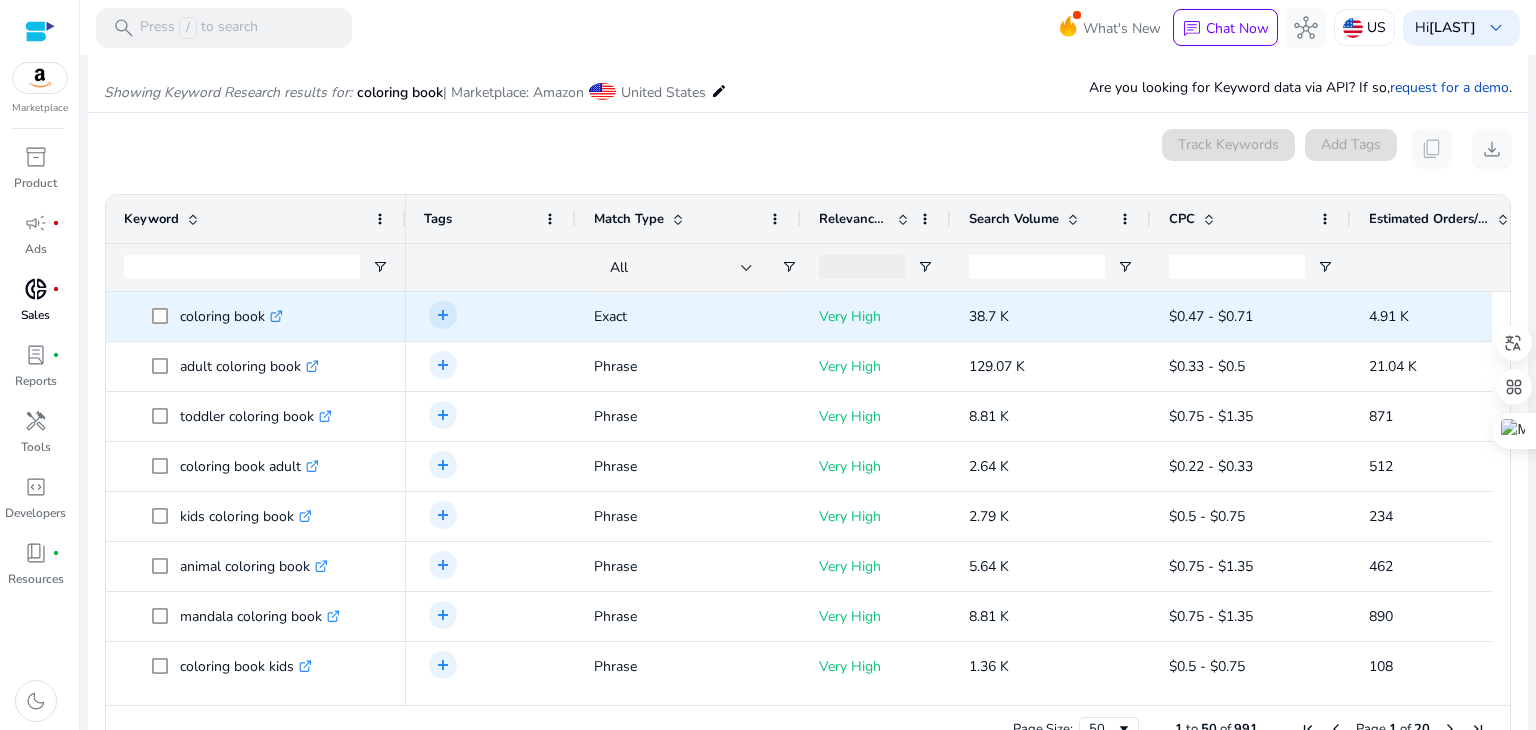 scroll, scrollTop: 238, scrollLeft: 0, axis: vertical 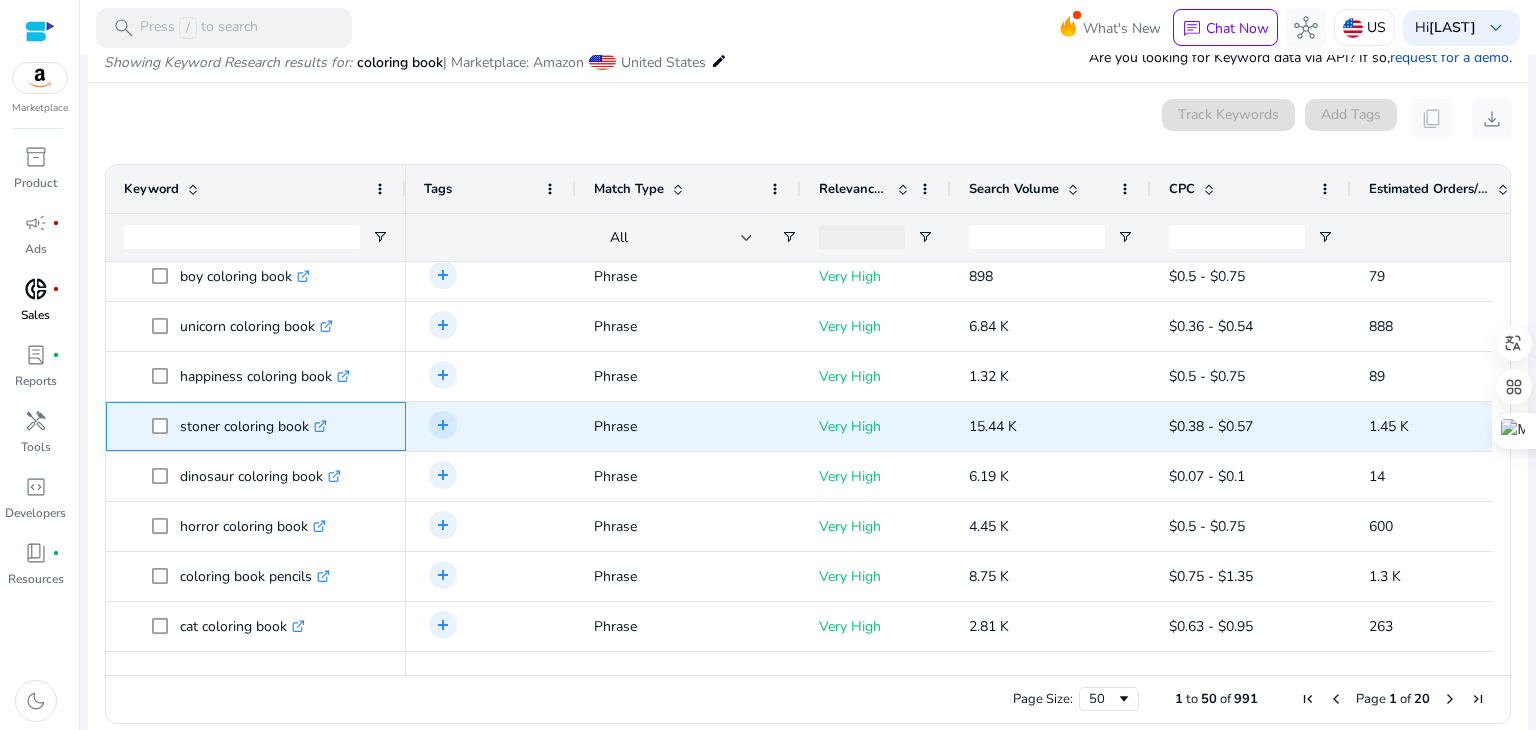 drag, startPoint x: 177, startPoint y: 420, endPoint x: 309, endPoint y: 401, distance: 133.36041 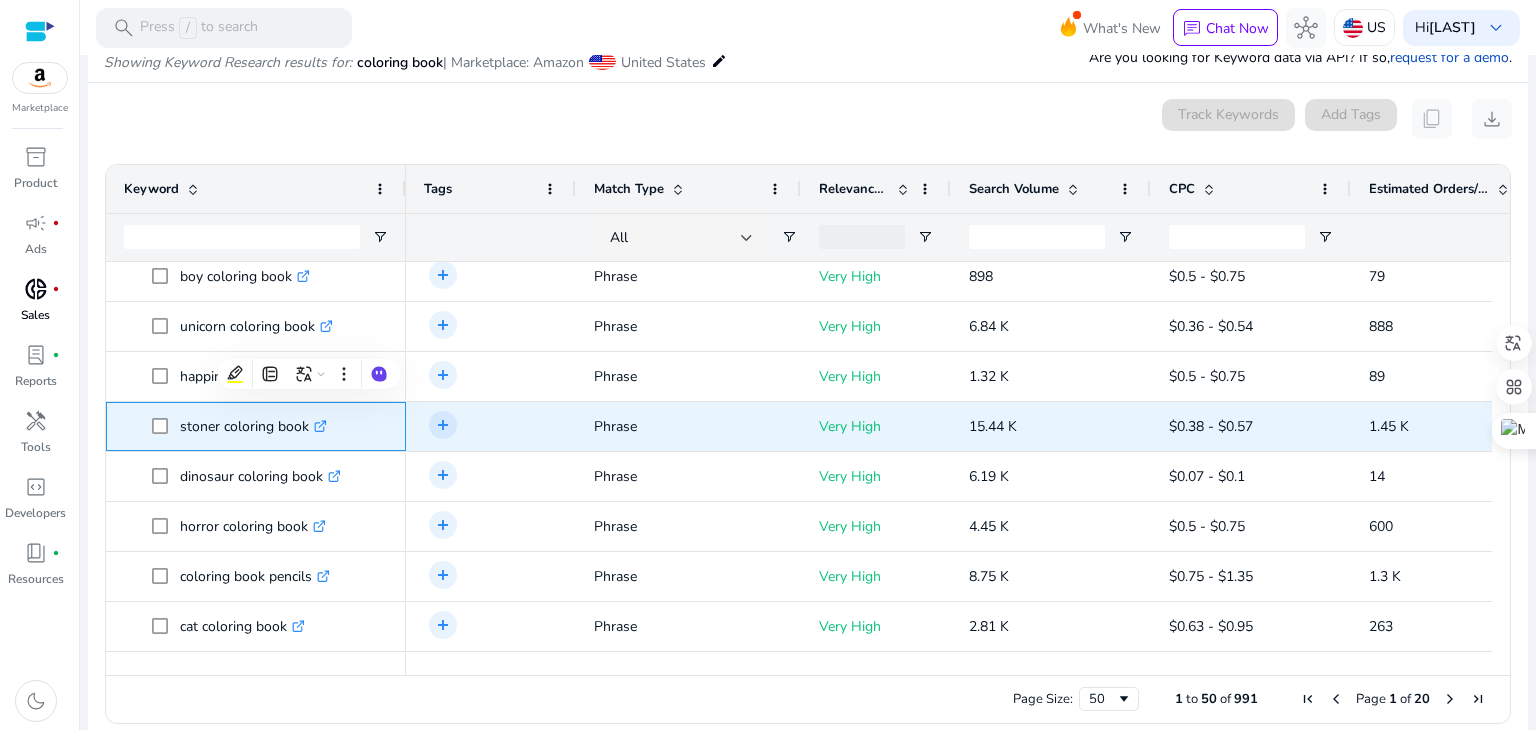 copy on "stoner coloring book" 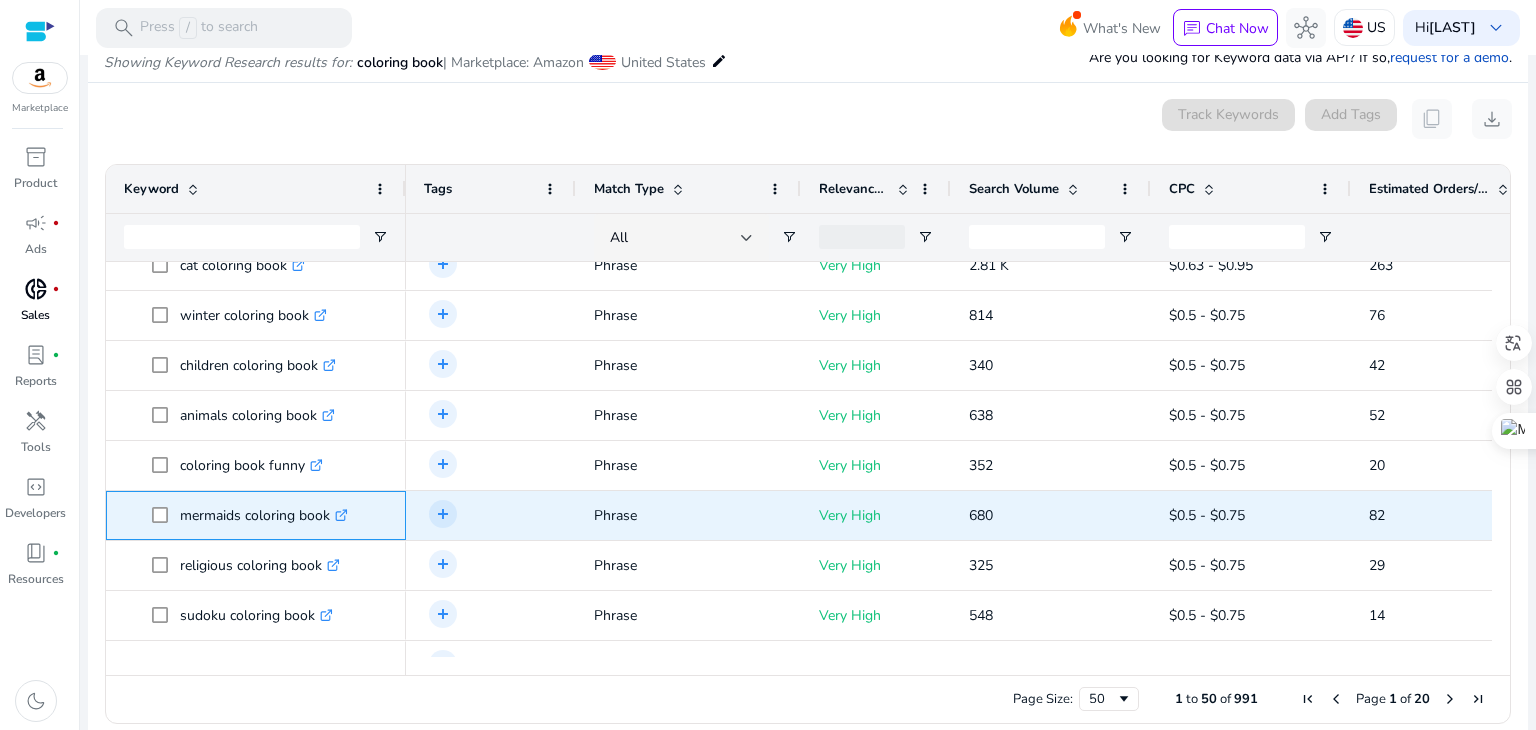 drag, startPoint x: 176, startPoint y: 513, endPoint x: 332, endPoint y: 508, distance: 156.08011 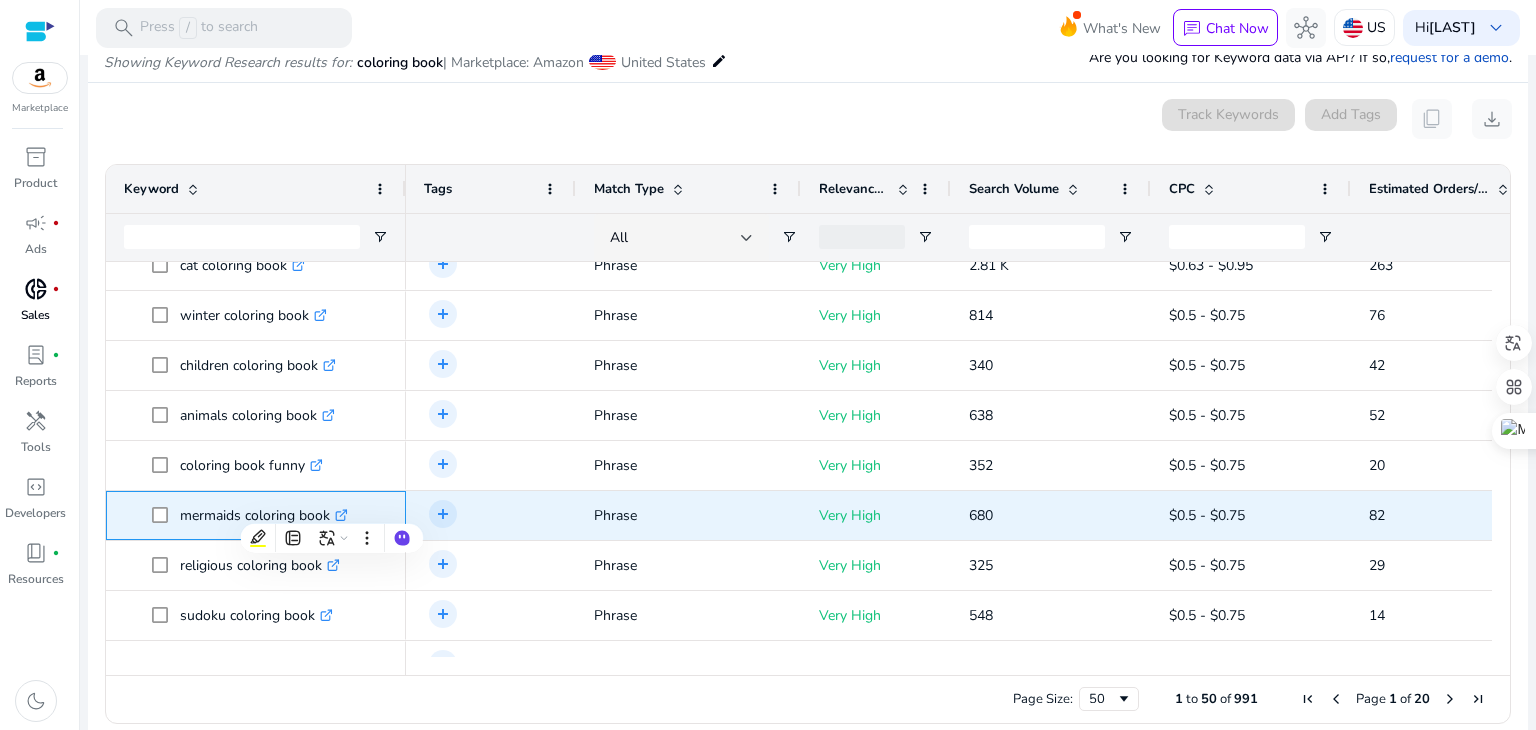 copy on "mermaids coloring book" 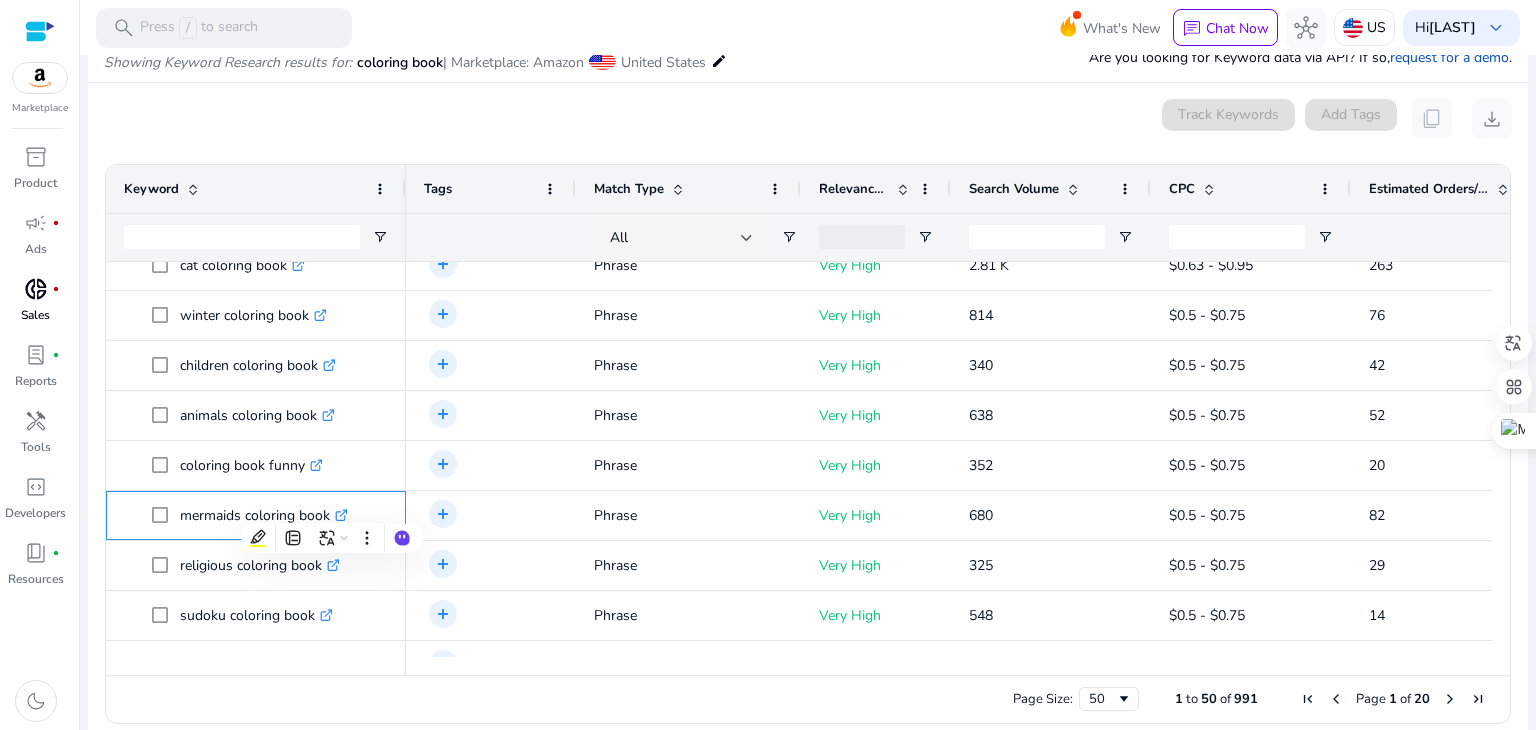 scroll, scrollTop: 1404, scrollLeft: 0, axis: vertical 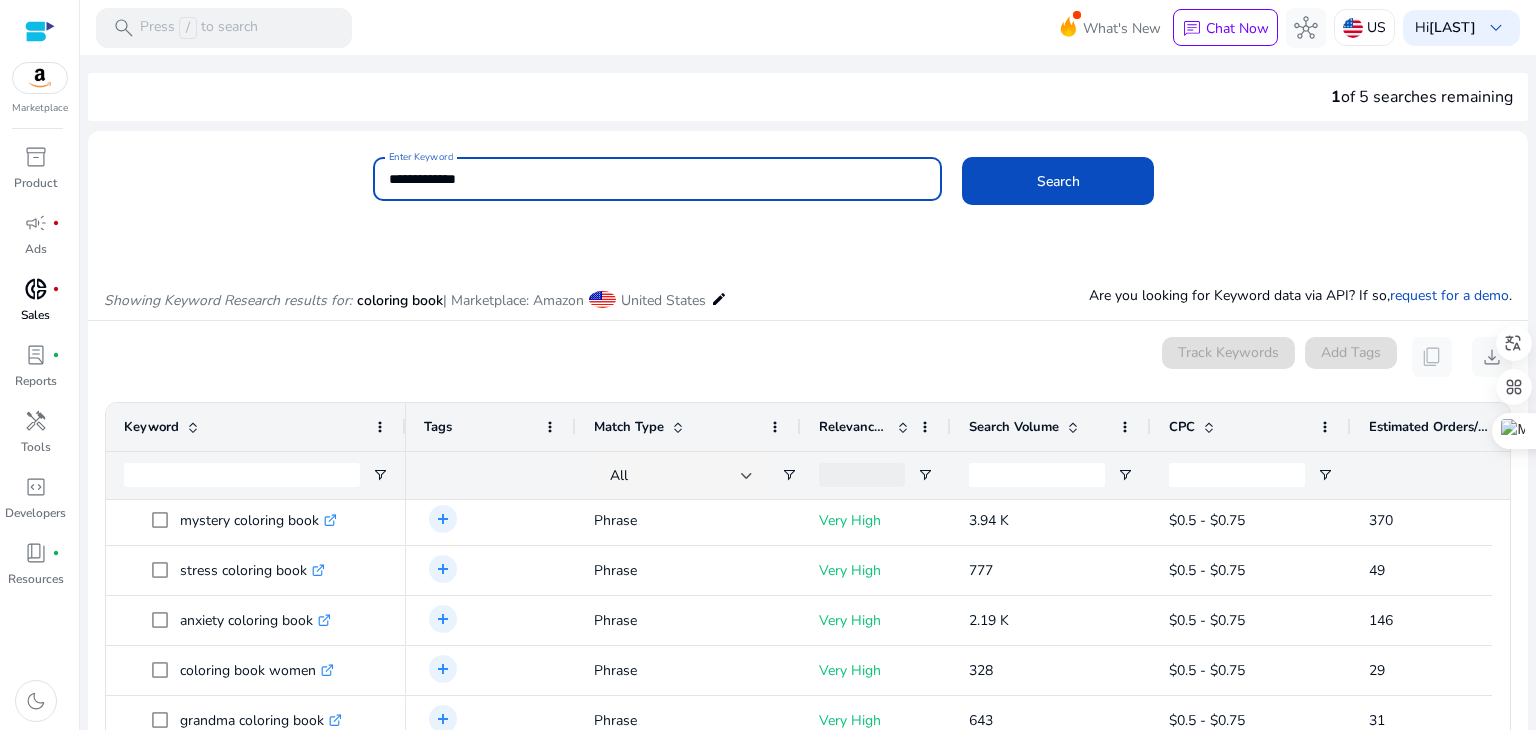 drag, startPoint x: 516, startPoint y: 185, endPoint x: 242, endPoint y: 188, distance: 274.01642 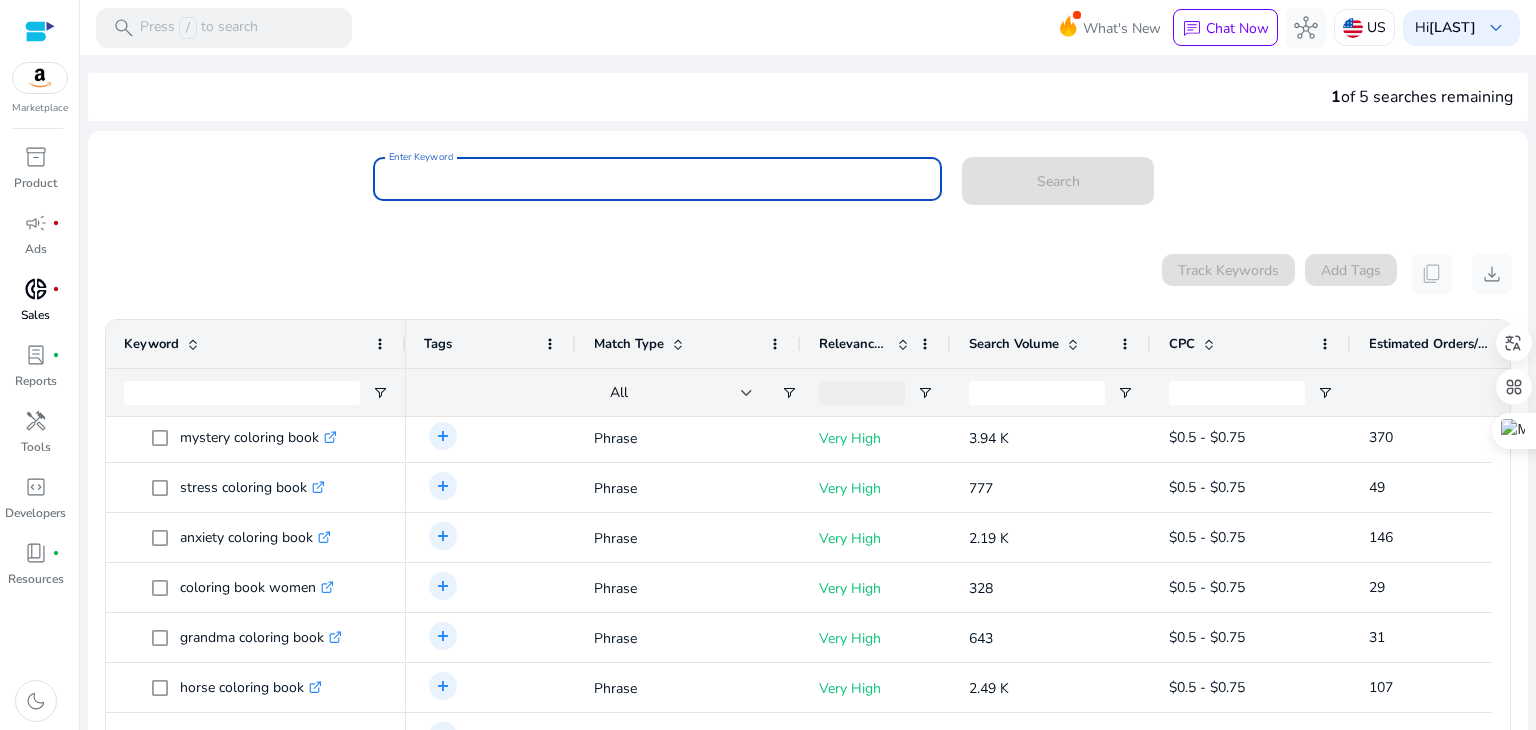 paste on "**********" 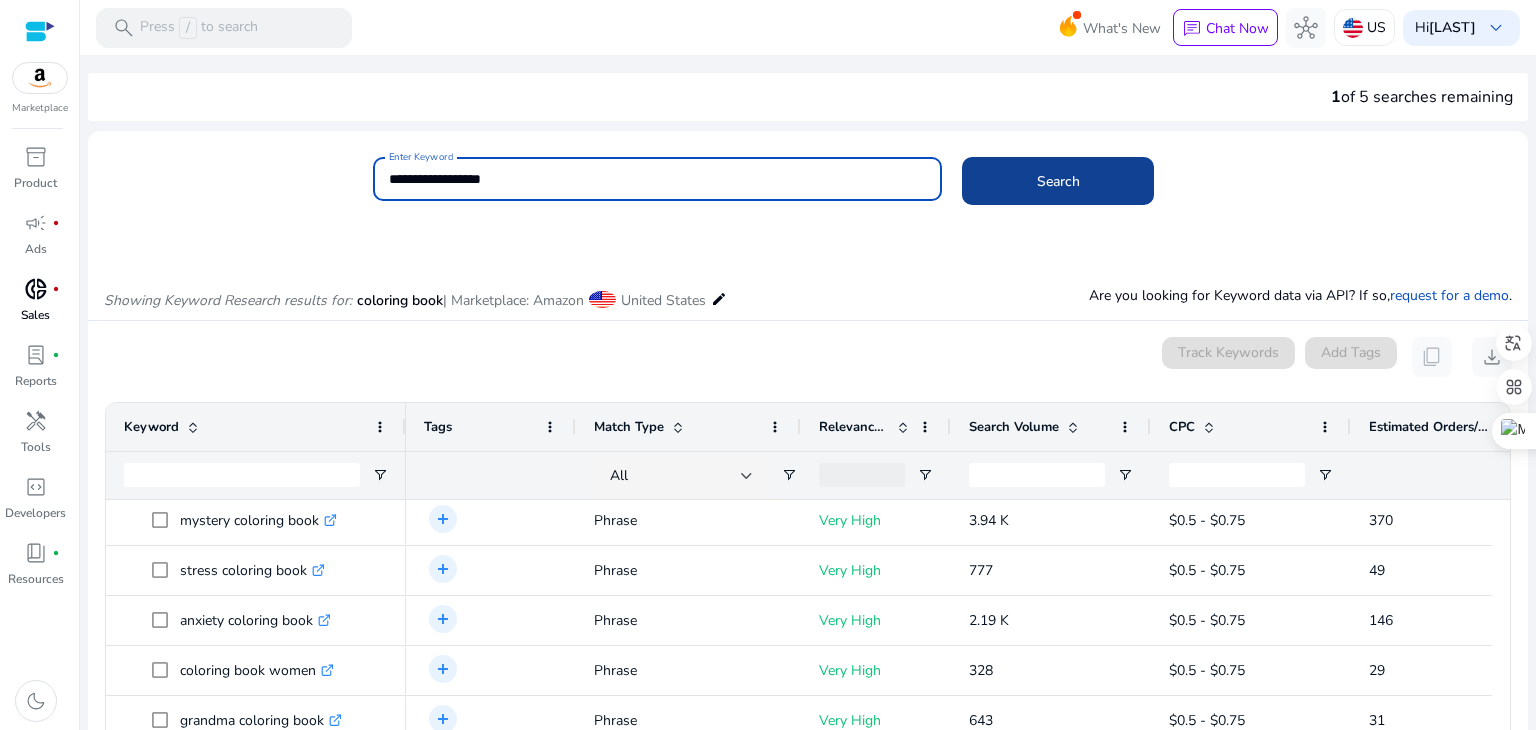 type on "**********" 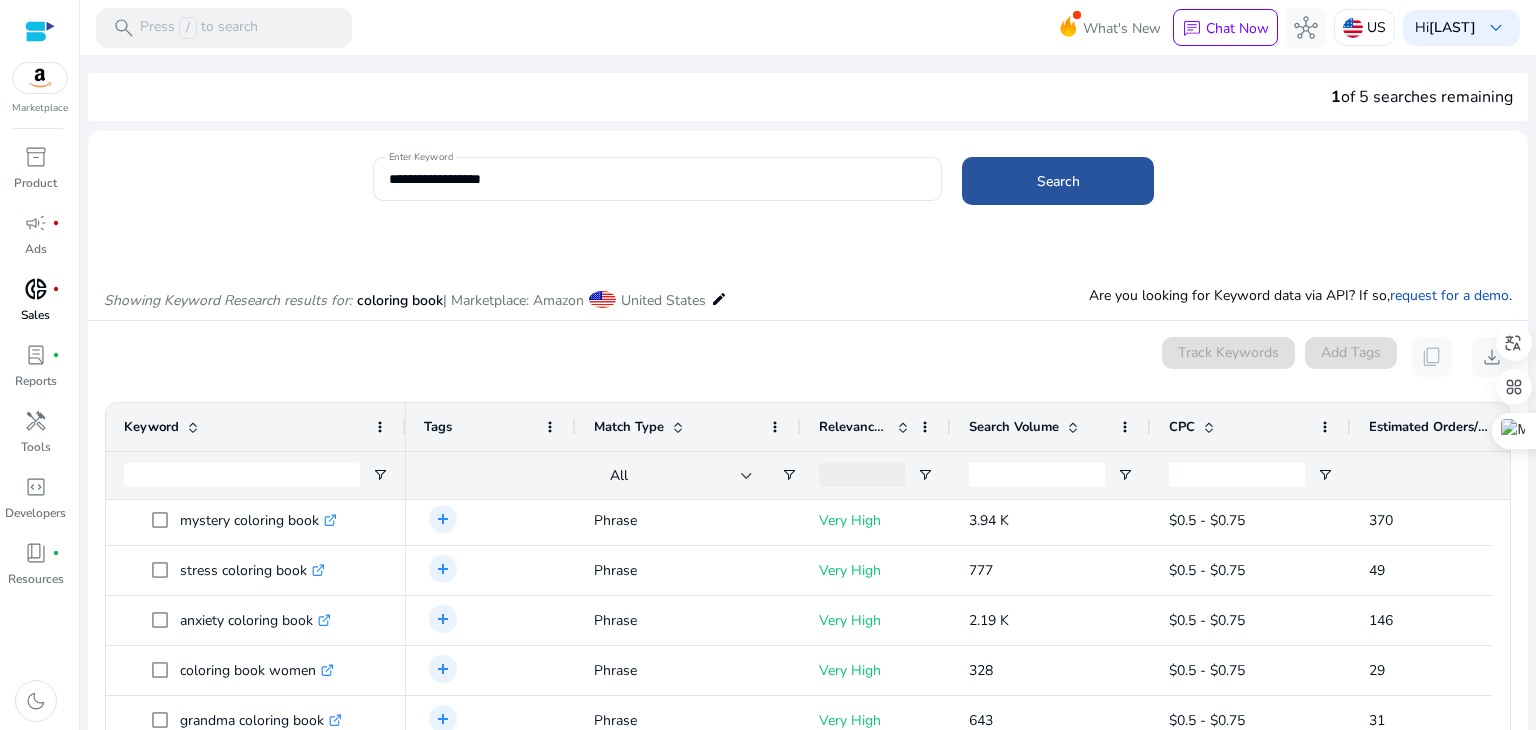 click on "Search" 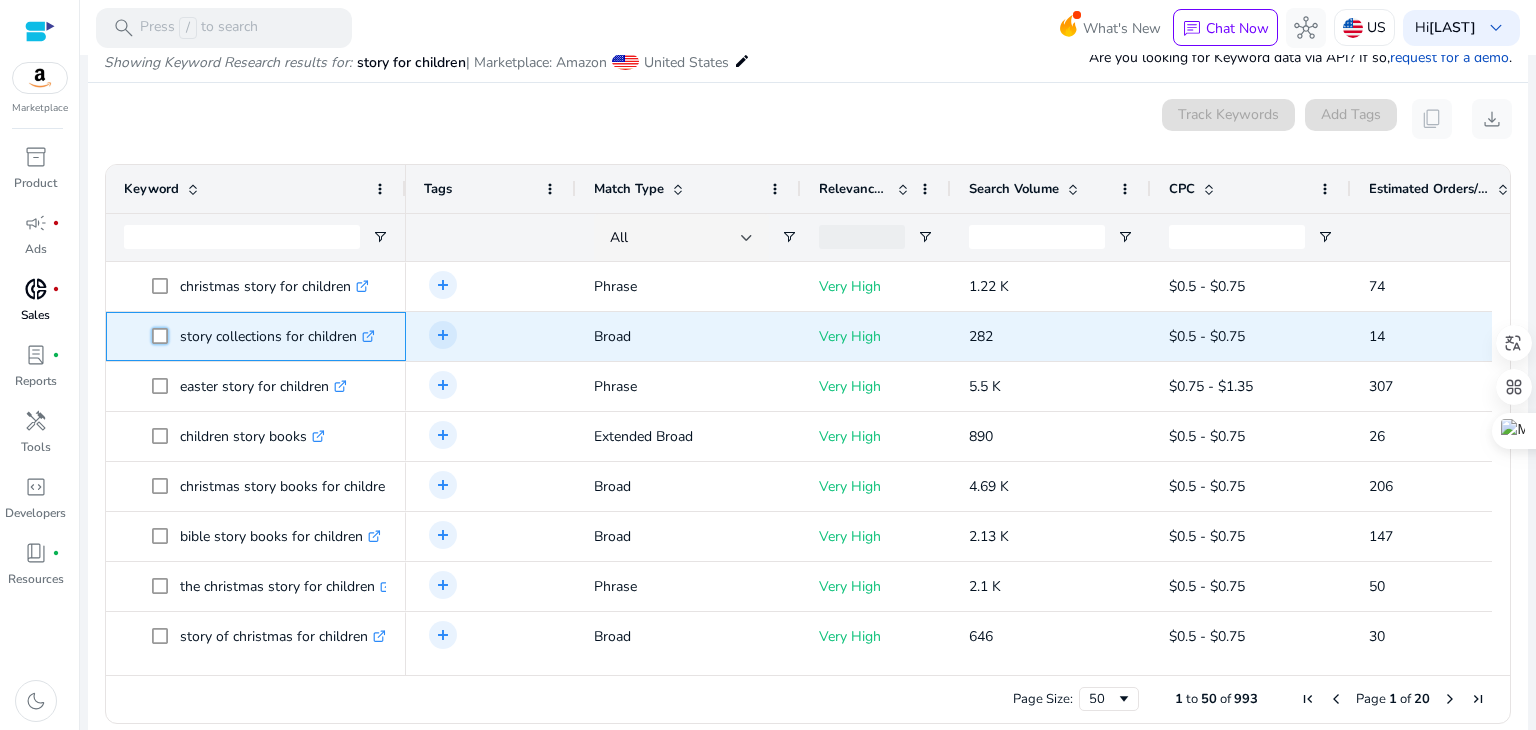 click on "story collections for children  .st0{fill:#2c8af8}" at bounding box center (270, 336) 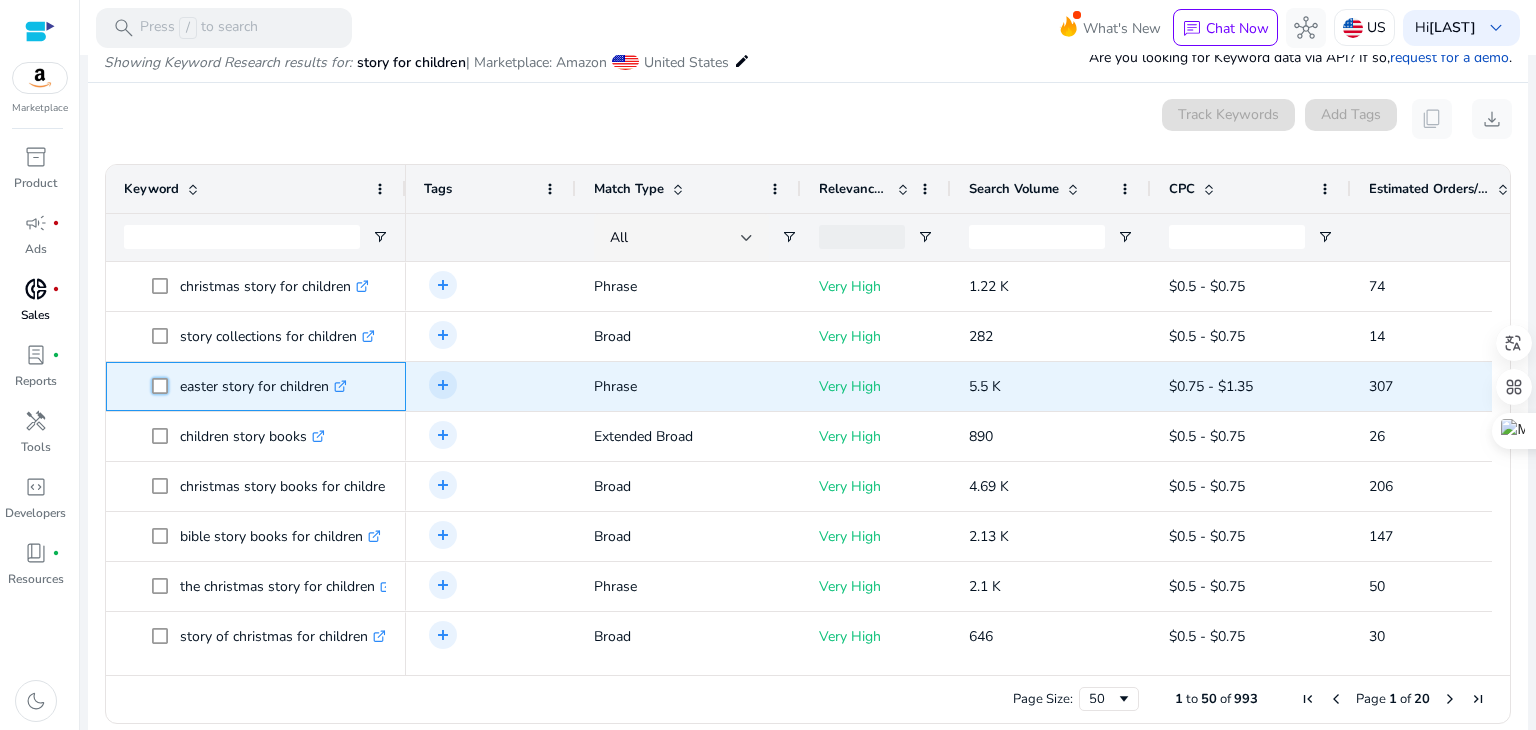 click on "easter story for children  .st0{fill:#2c8af8}" at bounding box center (270, 386) 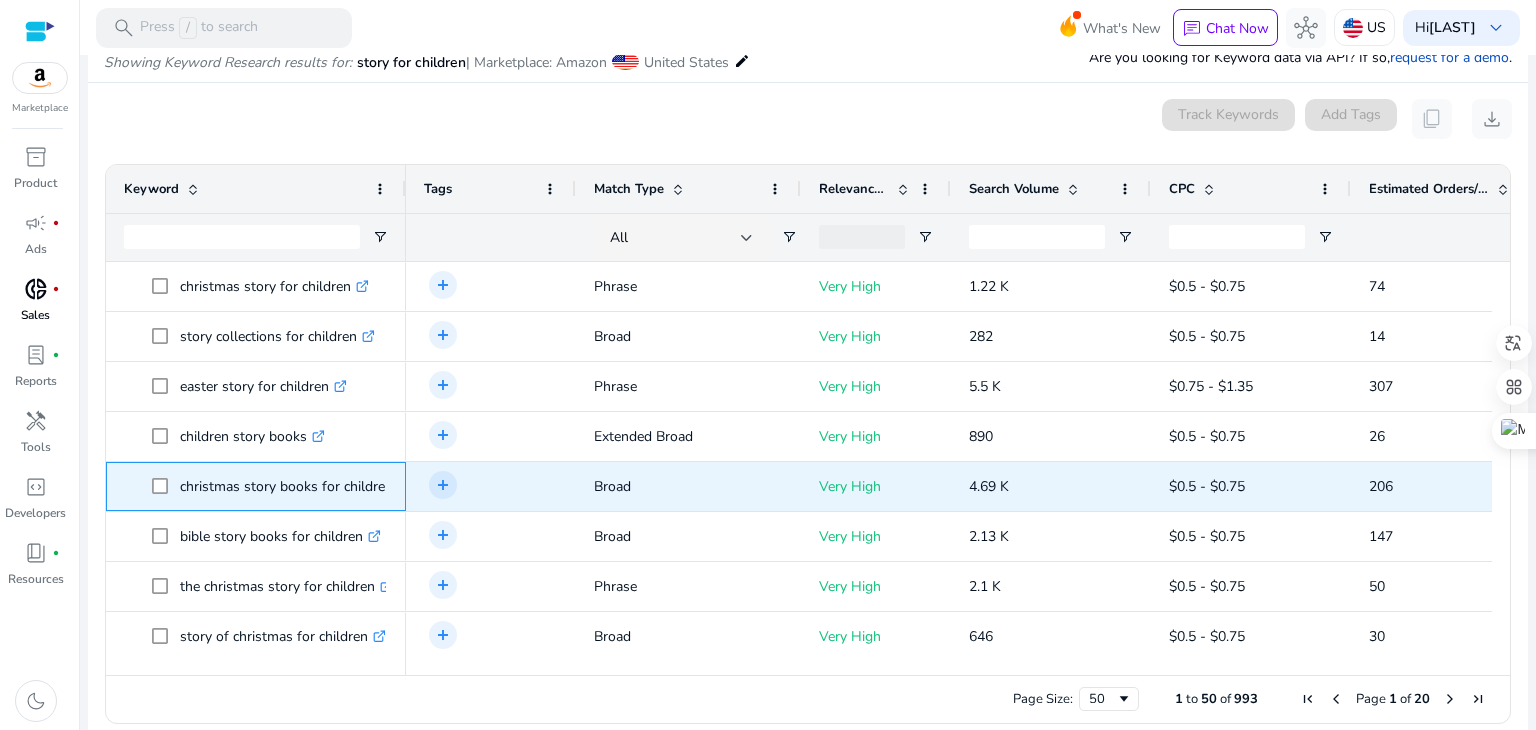drag, startPoint x: 174, startPoint y: 483, endPoint x: 388, endPoint y: 487, distance: 214.03738 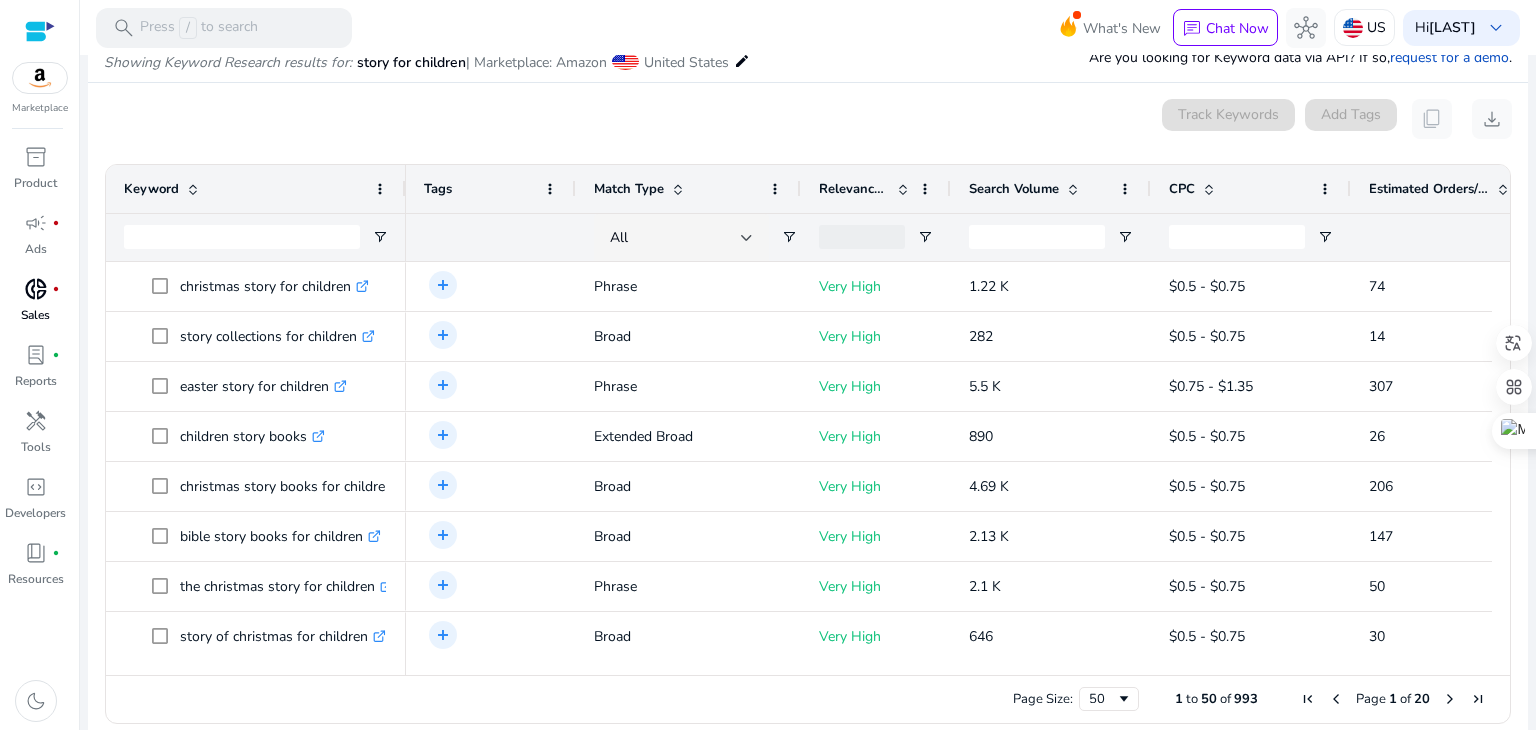 click on "Page Size:
50
1
to
50
of
993
Page
1
of
20" at bounding box center (808, 699) 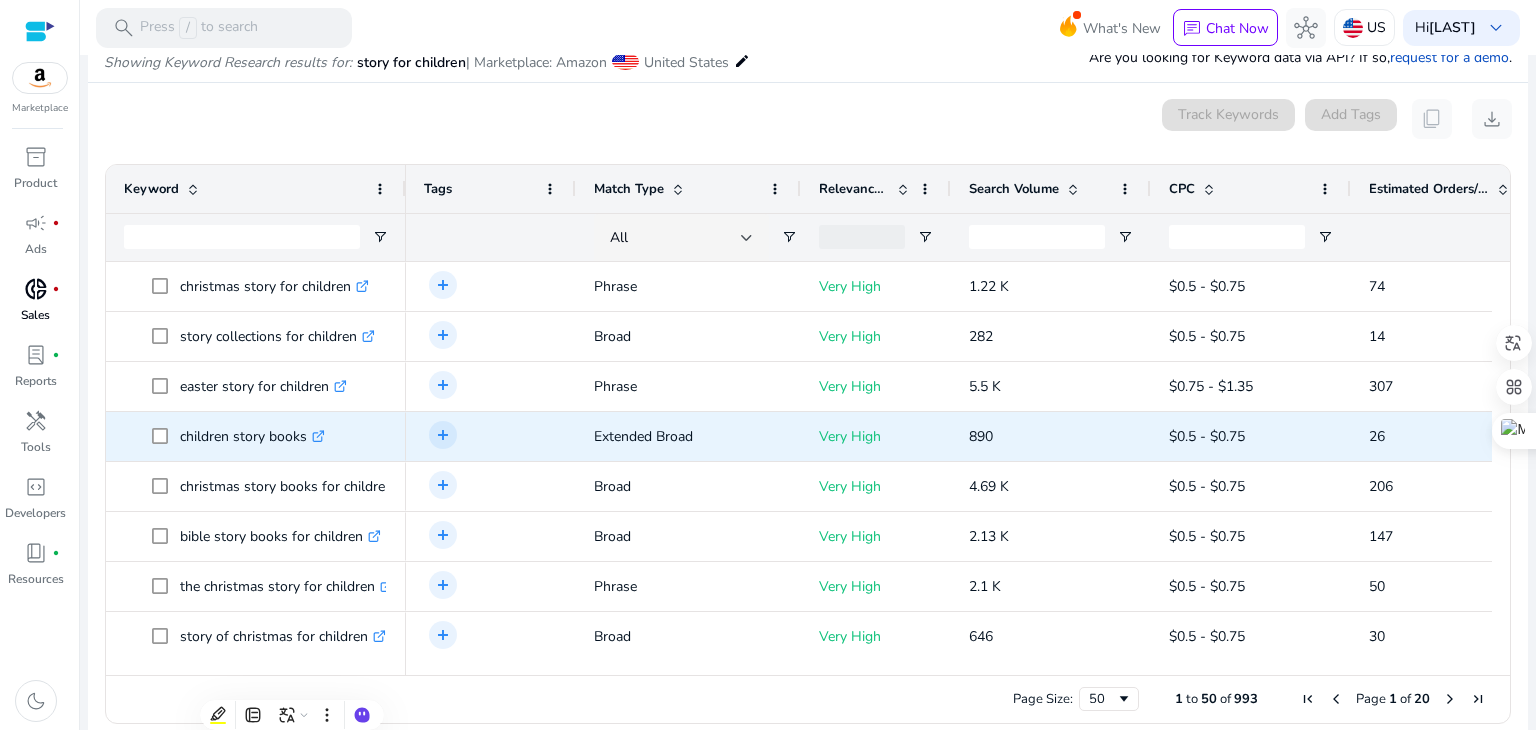scroll, scrollTop: 96, scrollLeft: 0, axis: vertical 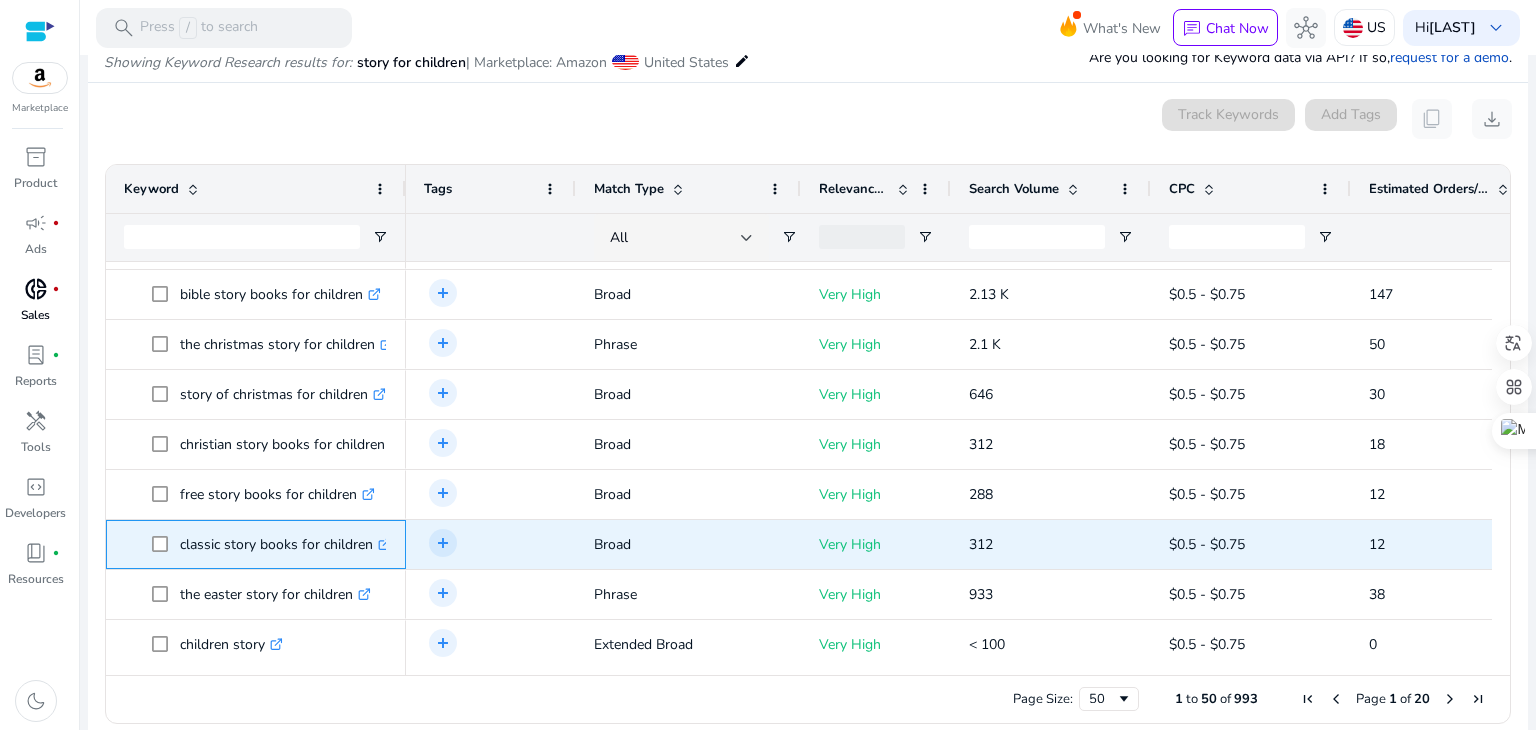 drag, startPoint x: 176, startPoint y: 541, endPoint x: 389, endPoint y: 538, distance: 213.02112 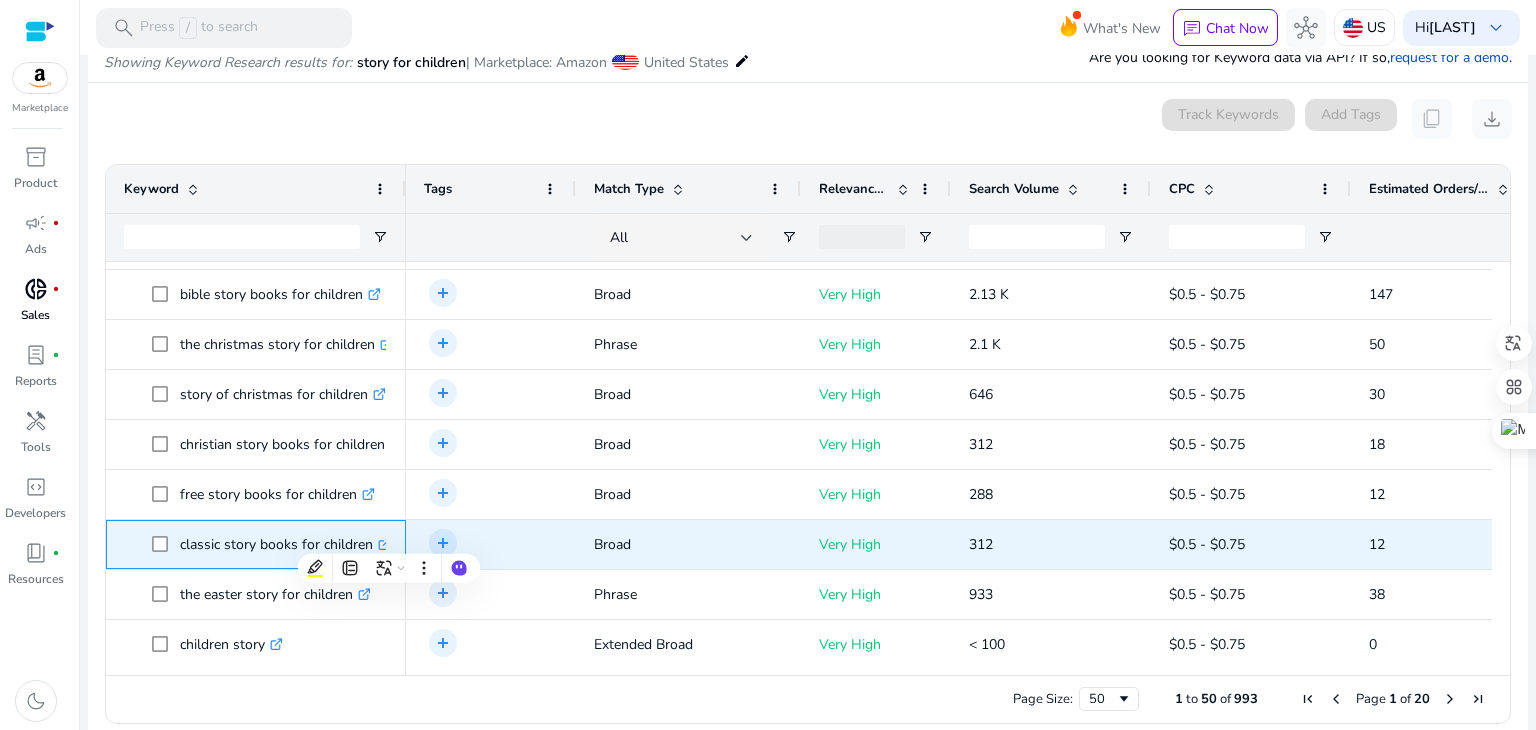 copy on "classic story books for children  .st0{fill:#2c8af8}" 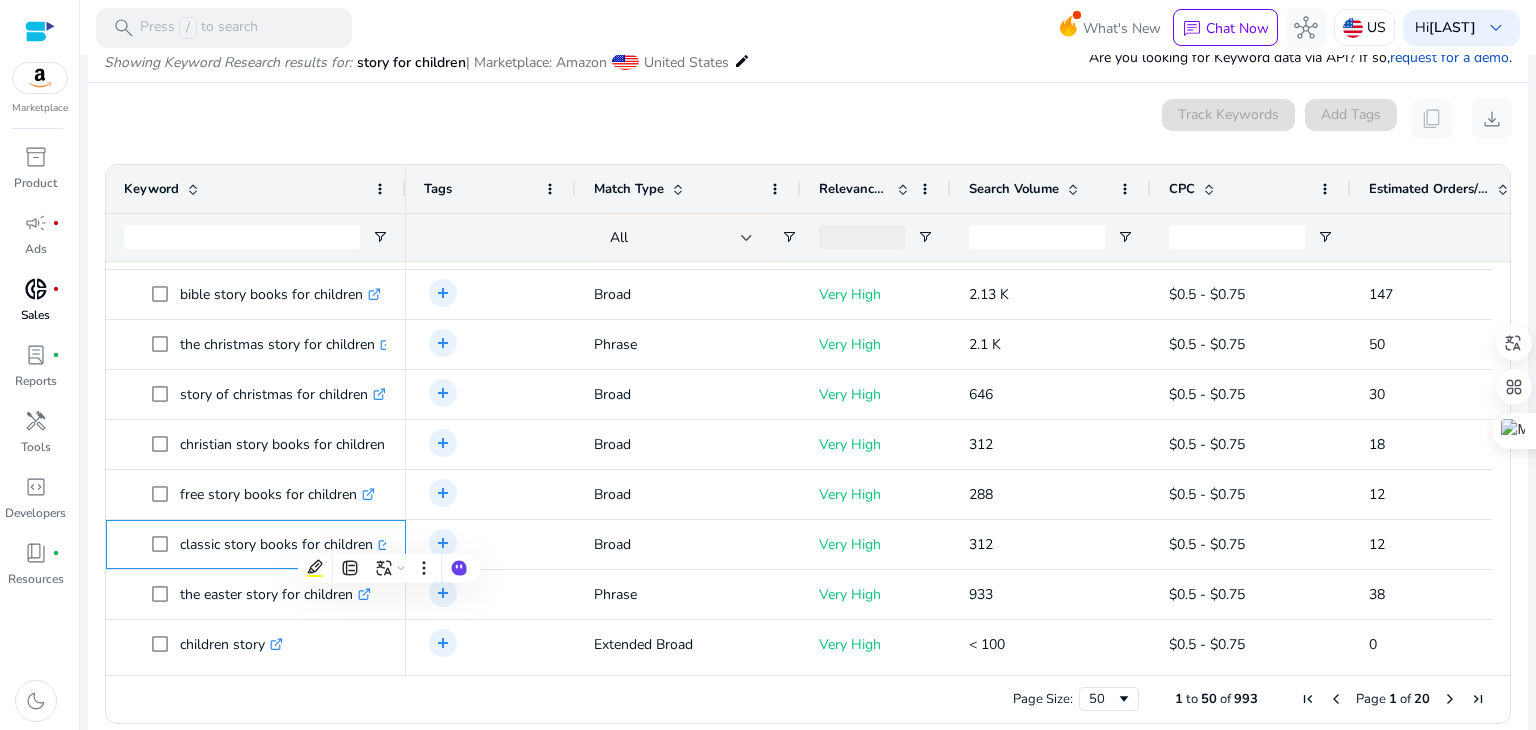 scroll, scrollTop: 338, scrollLeft: 0, axis: vertical 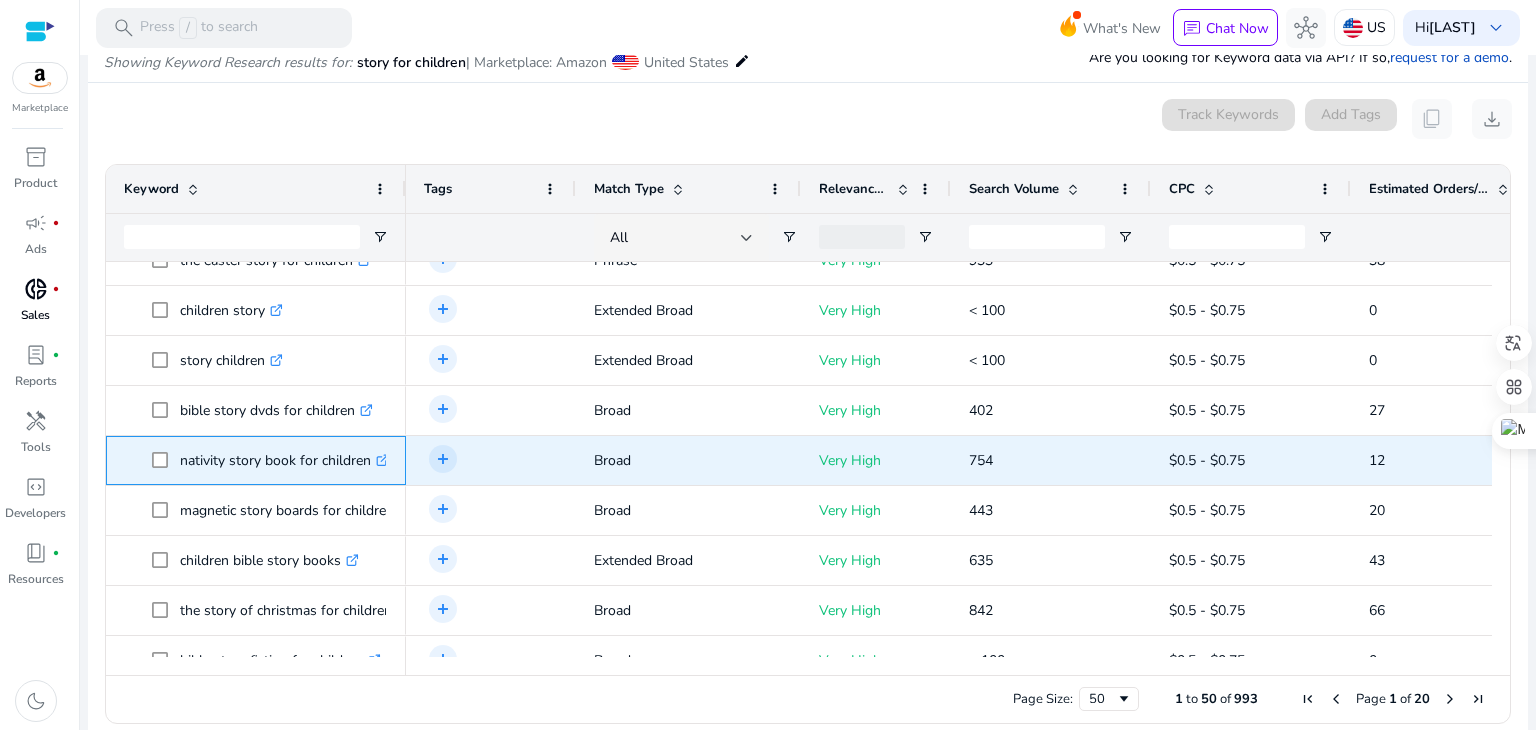 drag, startPoint x: 172, startPoint y: 460, endPoint x: 376, endPoint y: 484, distance: 205.4069 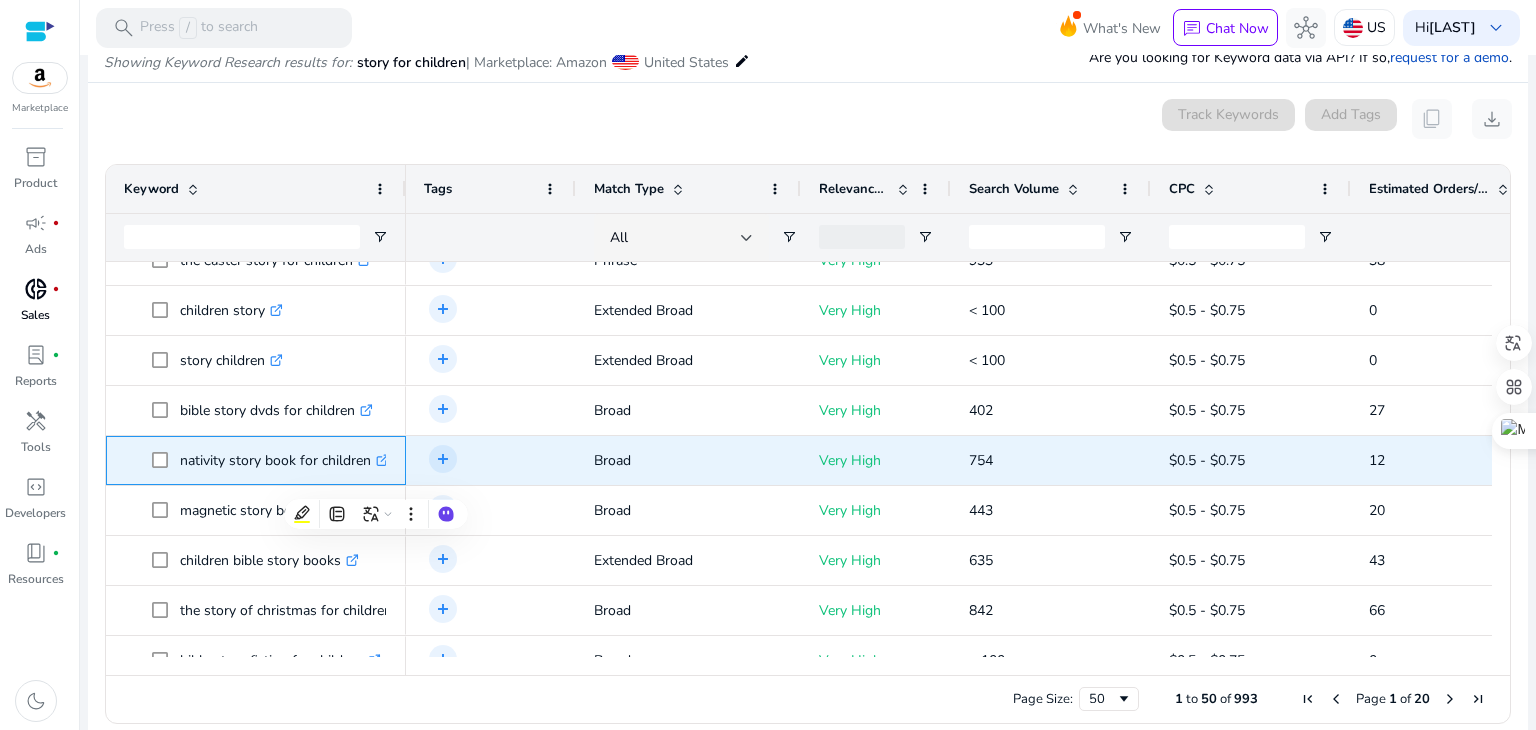 copy on "nativity story book for children" 